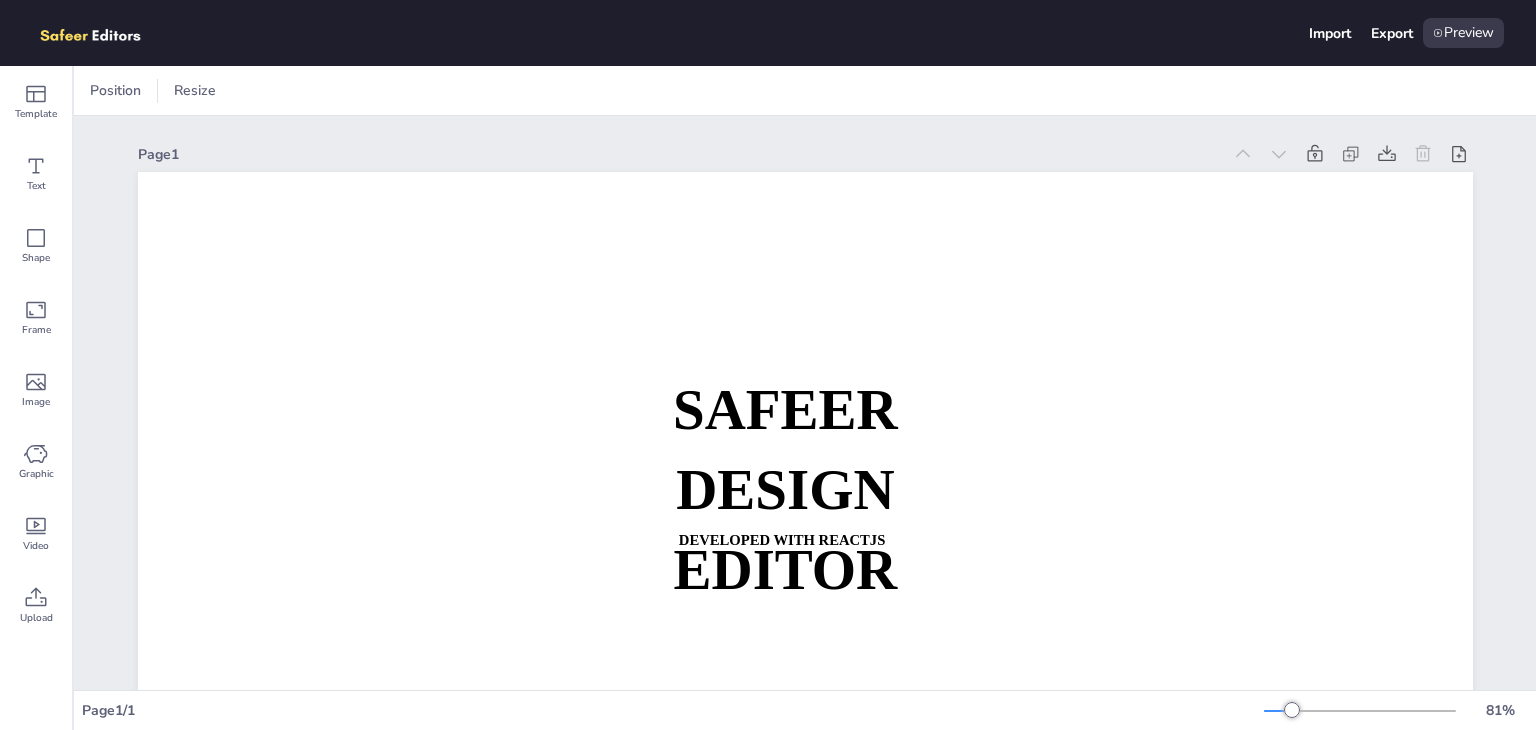 scroll, scrollTop: 0, scrollLeft: 0, axis: both 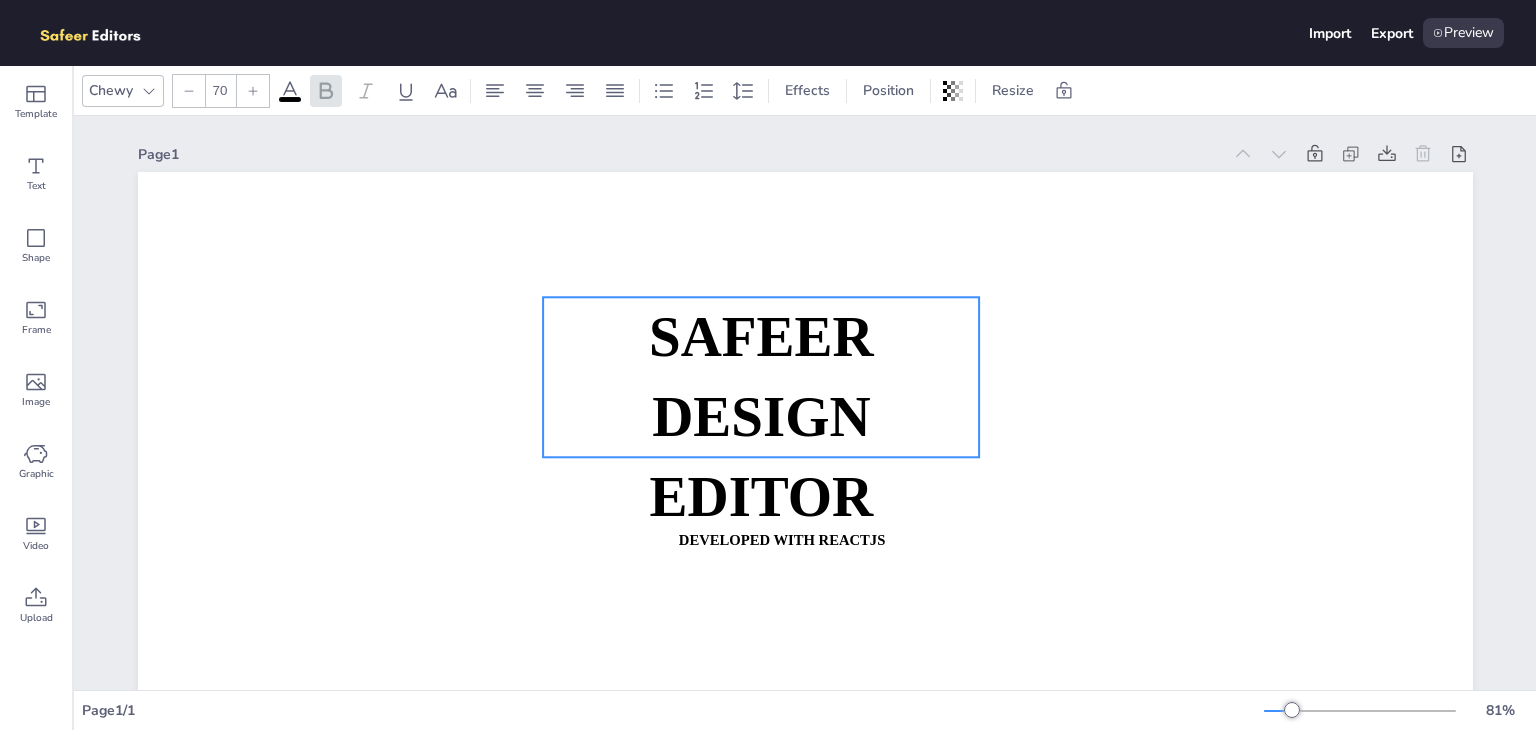drag, startPoint x: 788, startPoint y: 410, endPoint x: 757, endPoint y: 329, distance: 86.72946 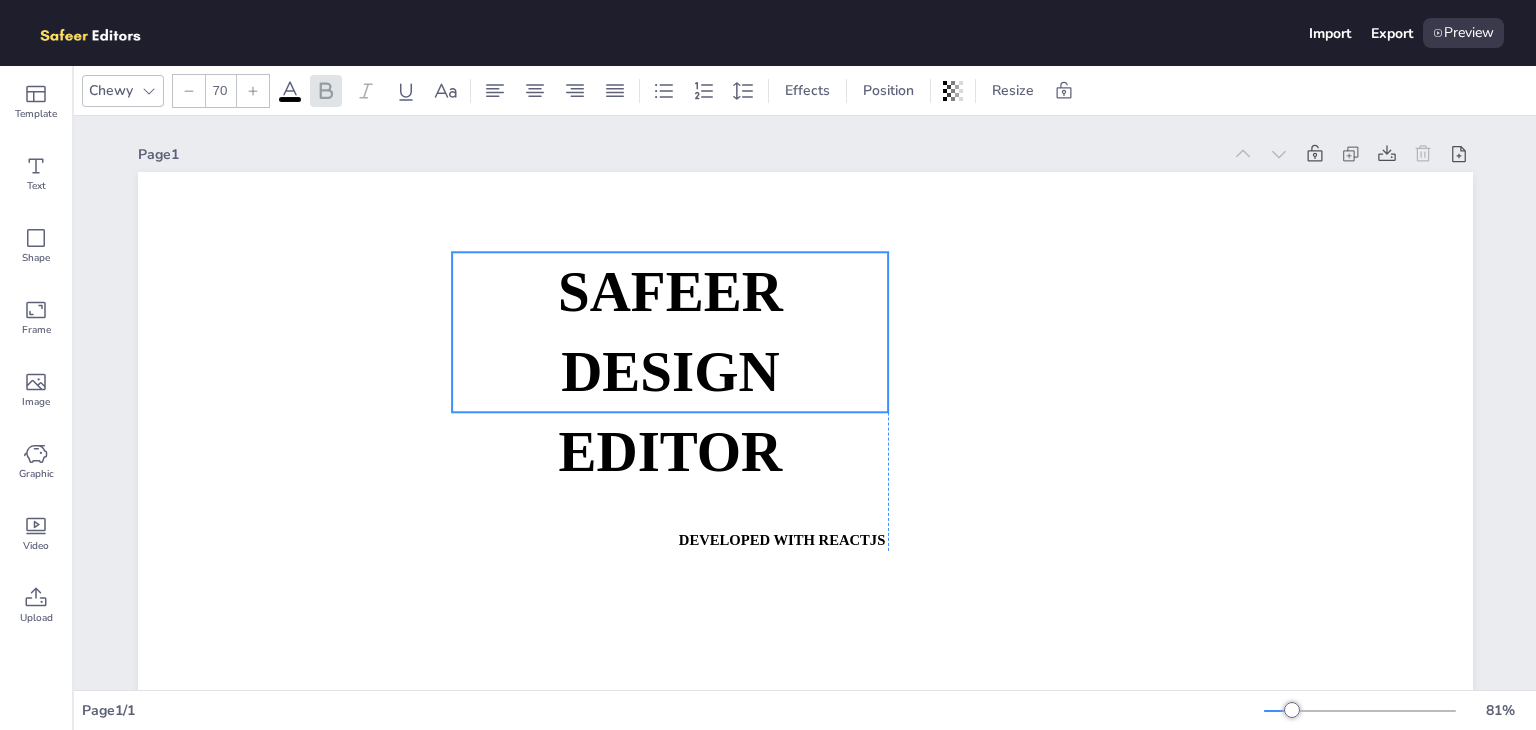 drag, startPoint x: 756, startPoint y: 340, endPoint x: 655, endPoint y: 293, distance: 111.40018 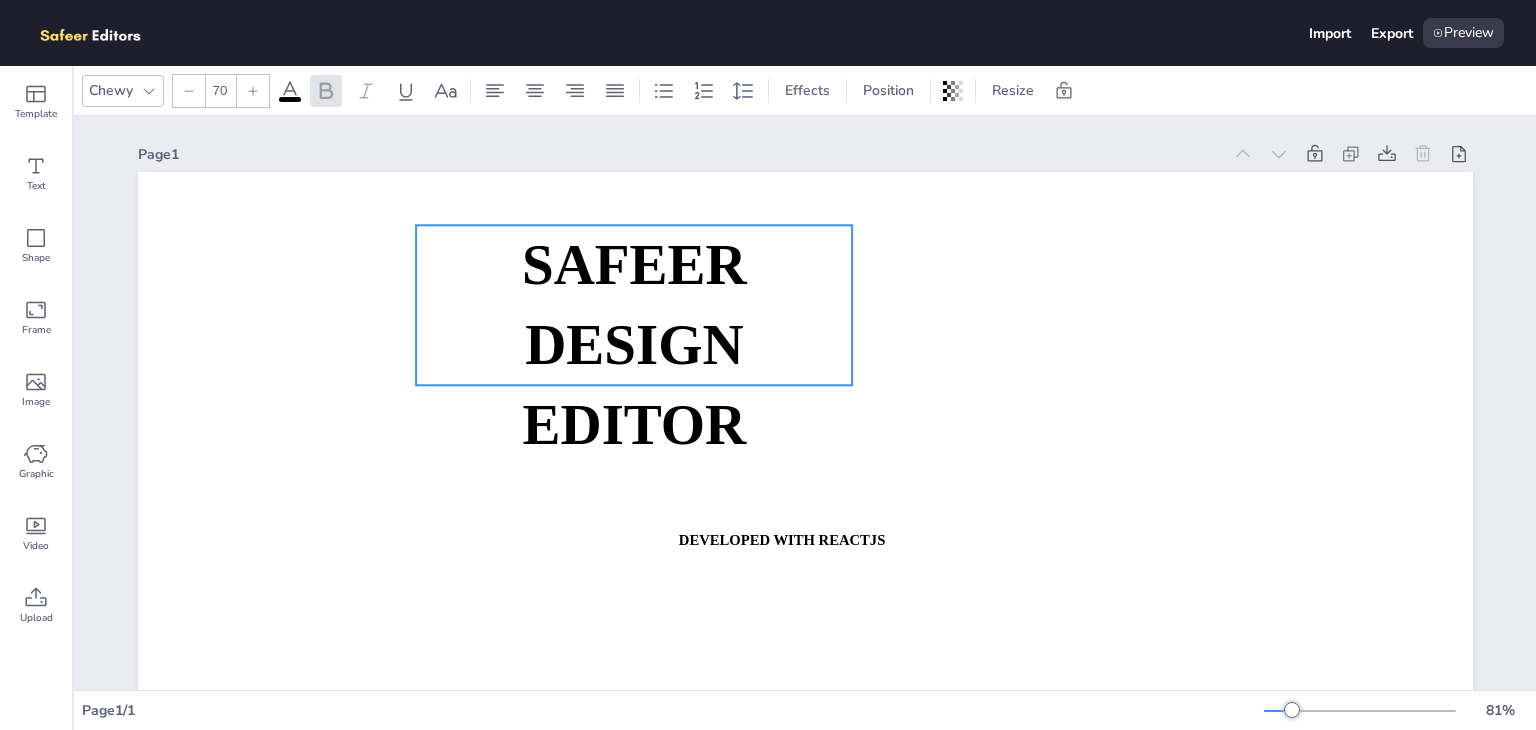 drag, startPoint x: 665, startPoint y: 325, endPoint x: 612, endPoint y: 290, distance: 63.51378 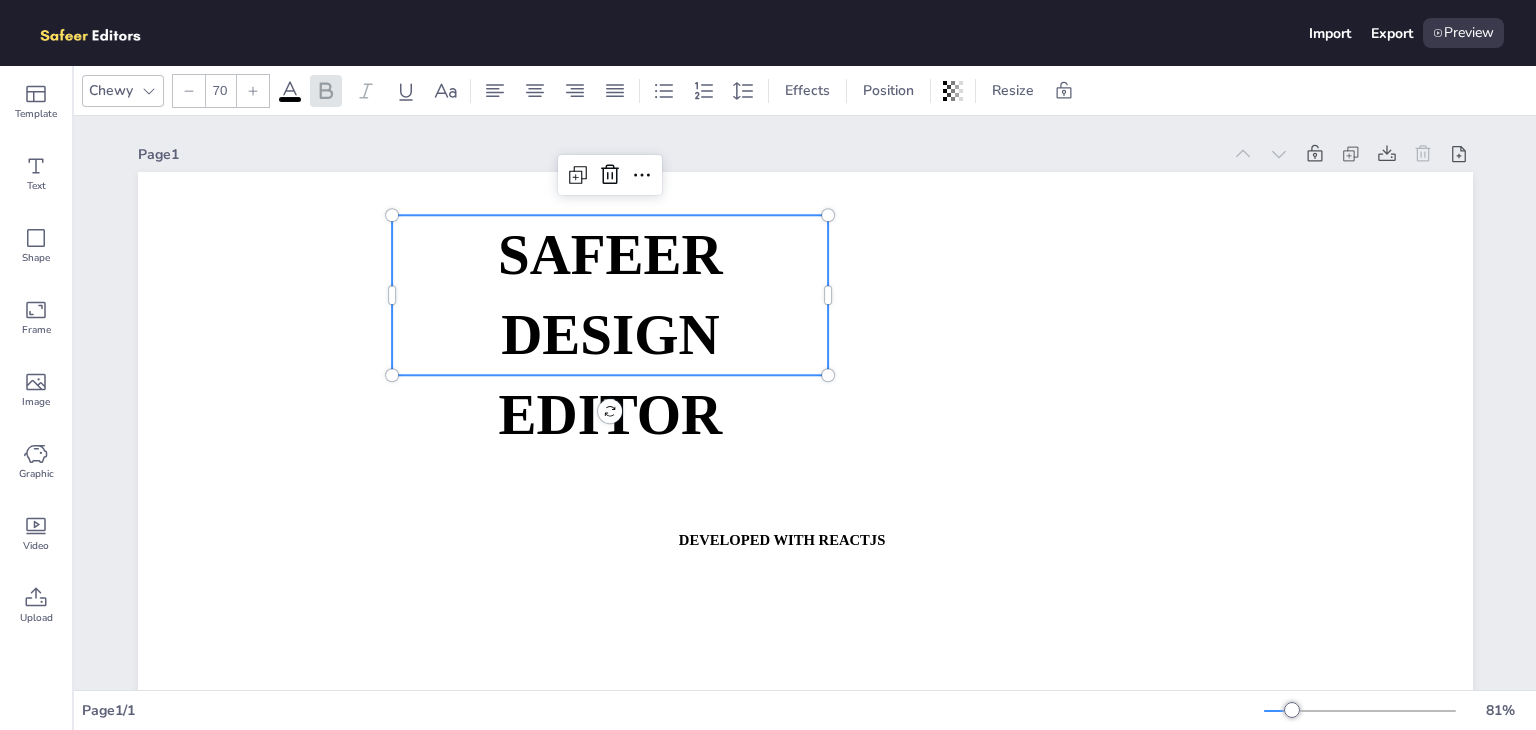 click on "DESIGN EDITOR" at bounding box center [610, 374] 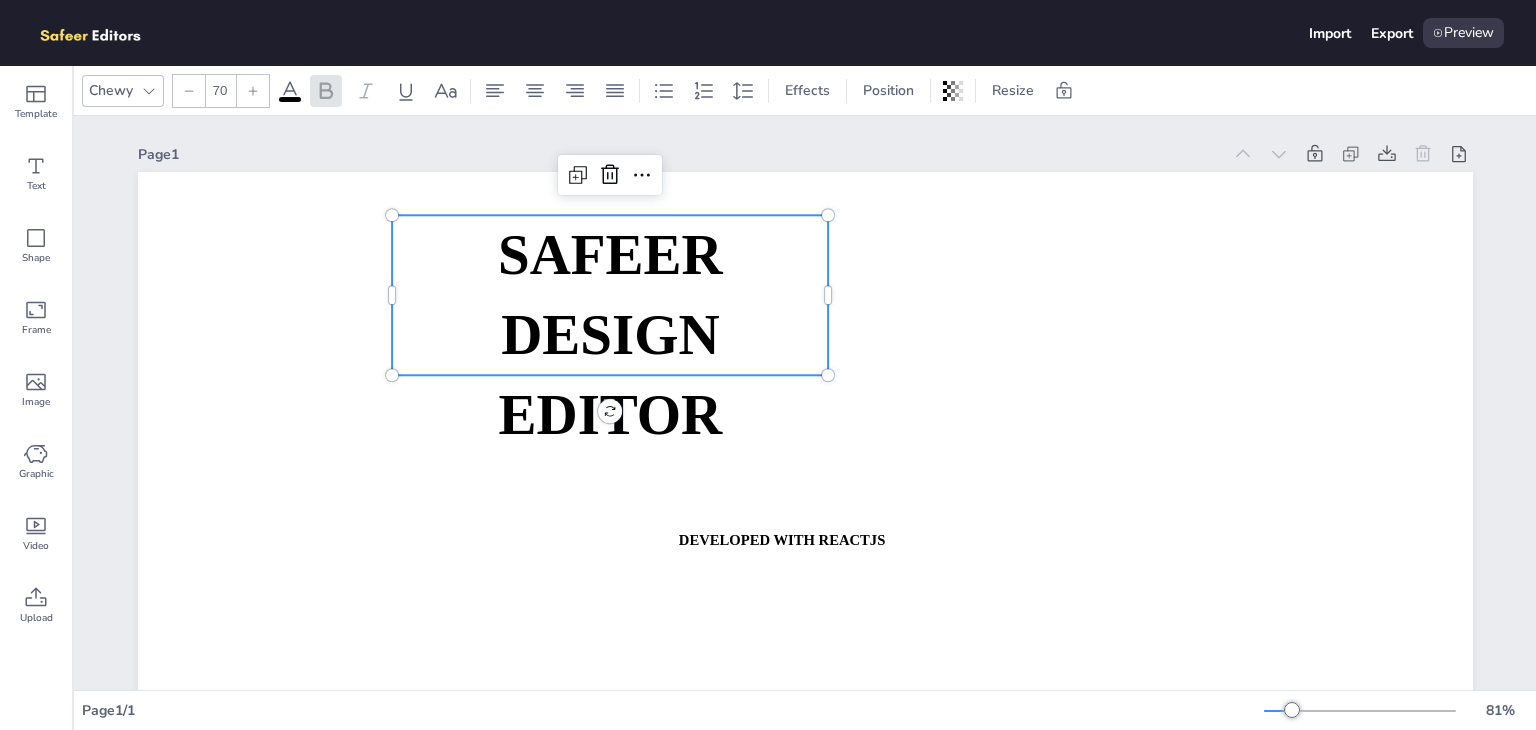 click on "SAFEER" at bounding box center (609, 254) 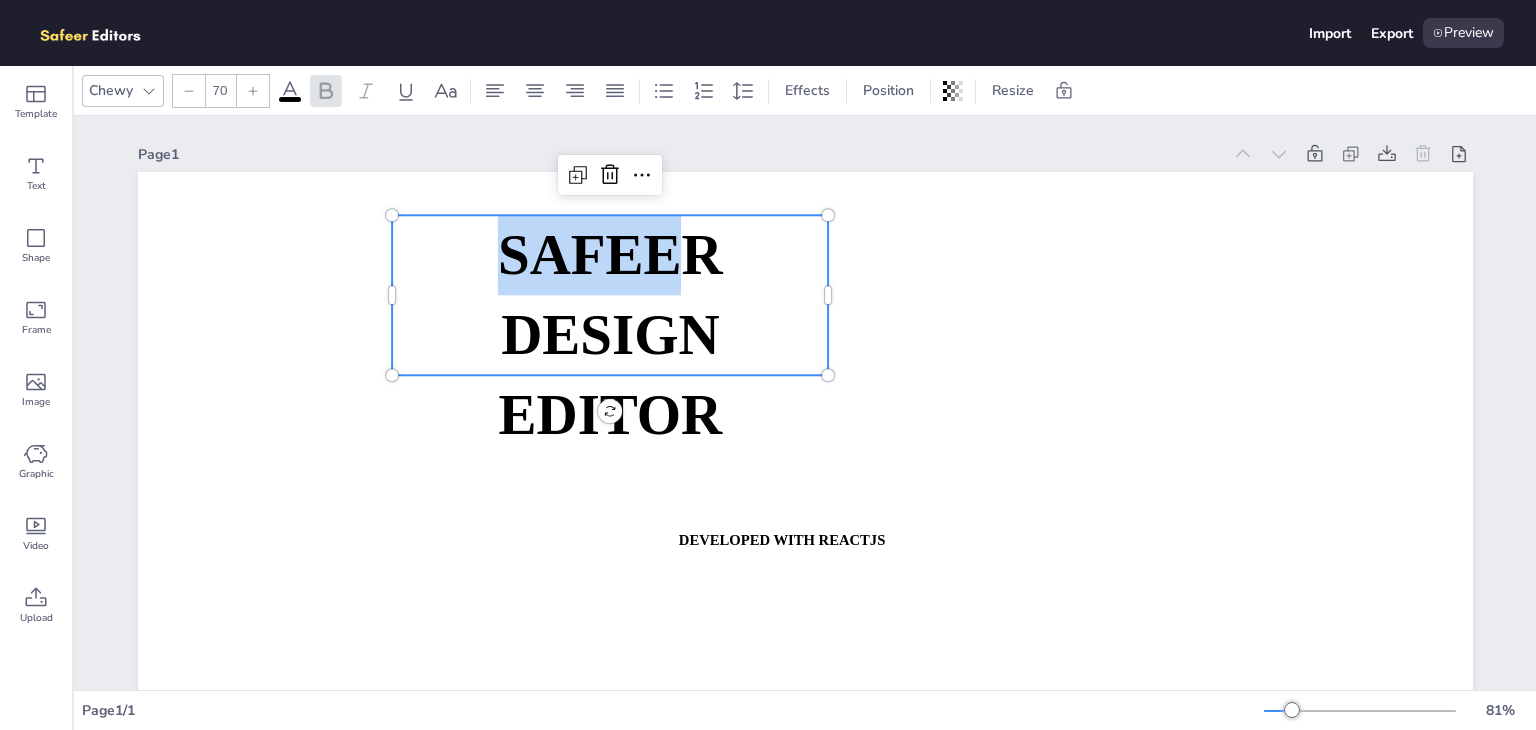 drag, startPoint x: 692, startPoint y: 271, endPoint x: 440, endPoint y: 239, distance: 254.02362 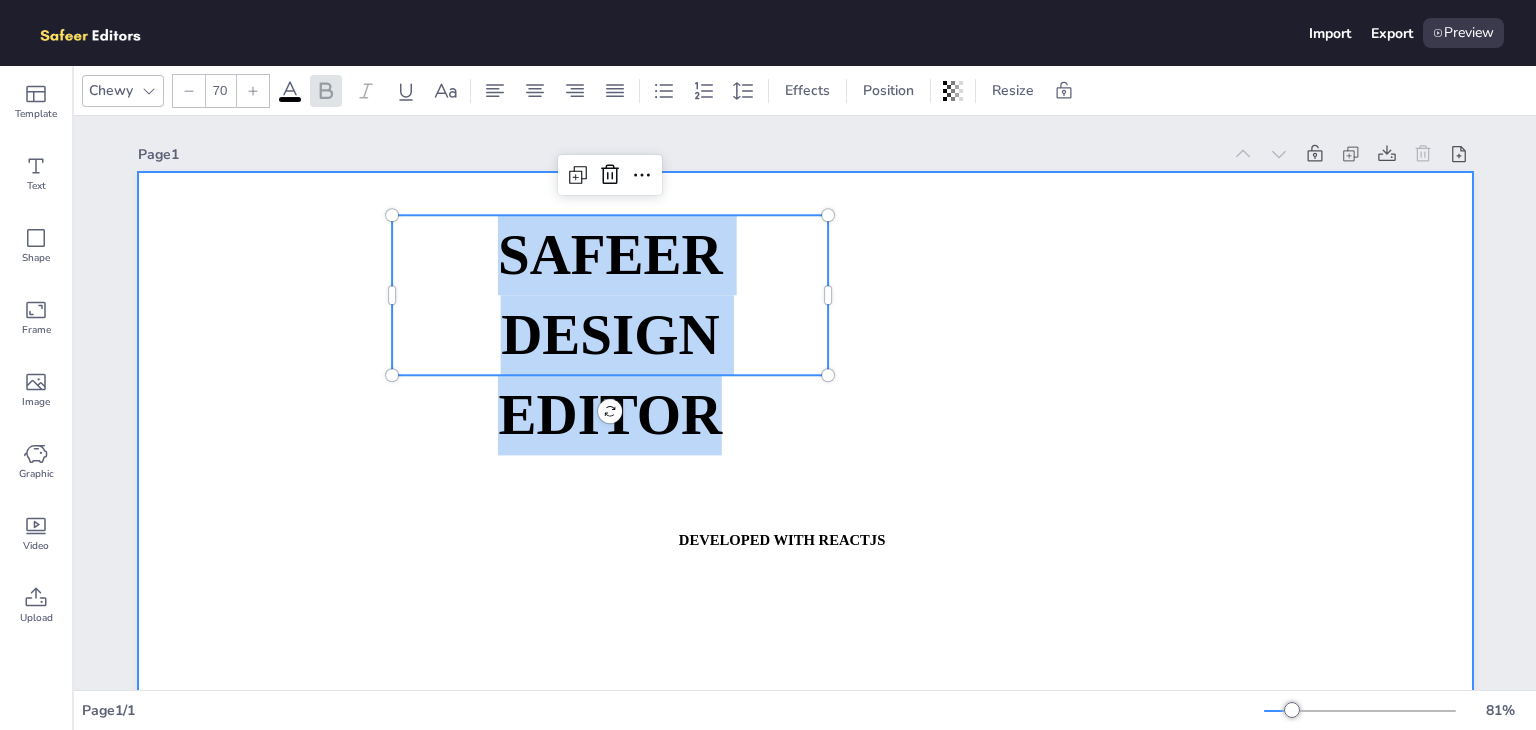 drag, startPoint x: 440, startPoint y: 239, endPoint x: 856, endPoint y: 486, distance: 483.80264 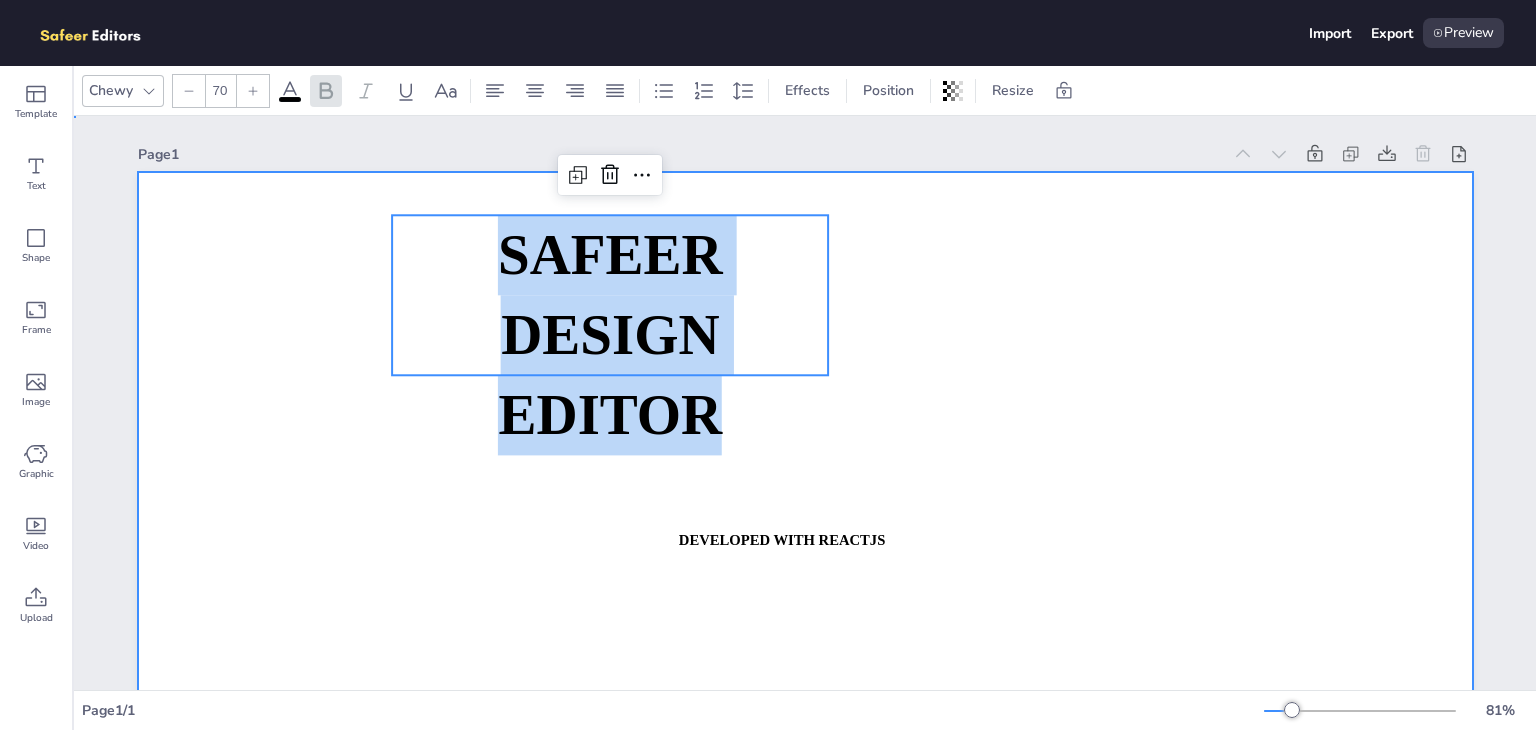 click at bounding box center (805, 548) 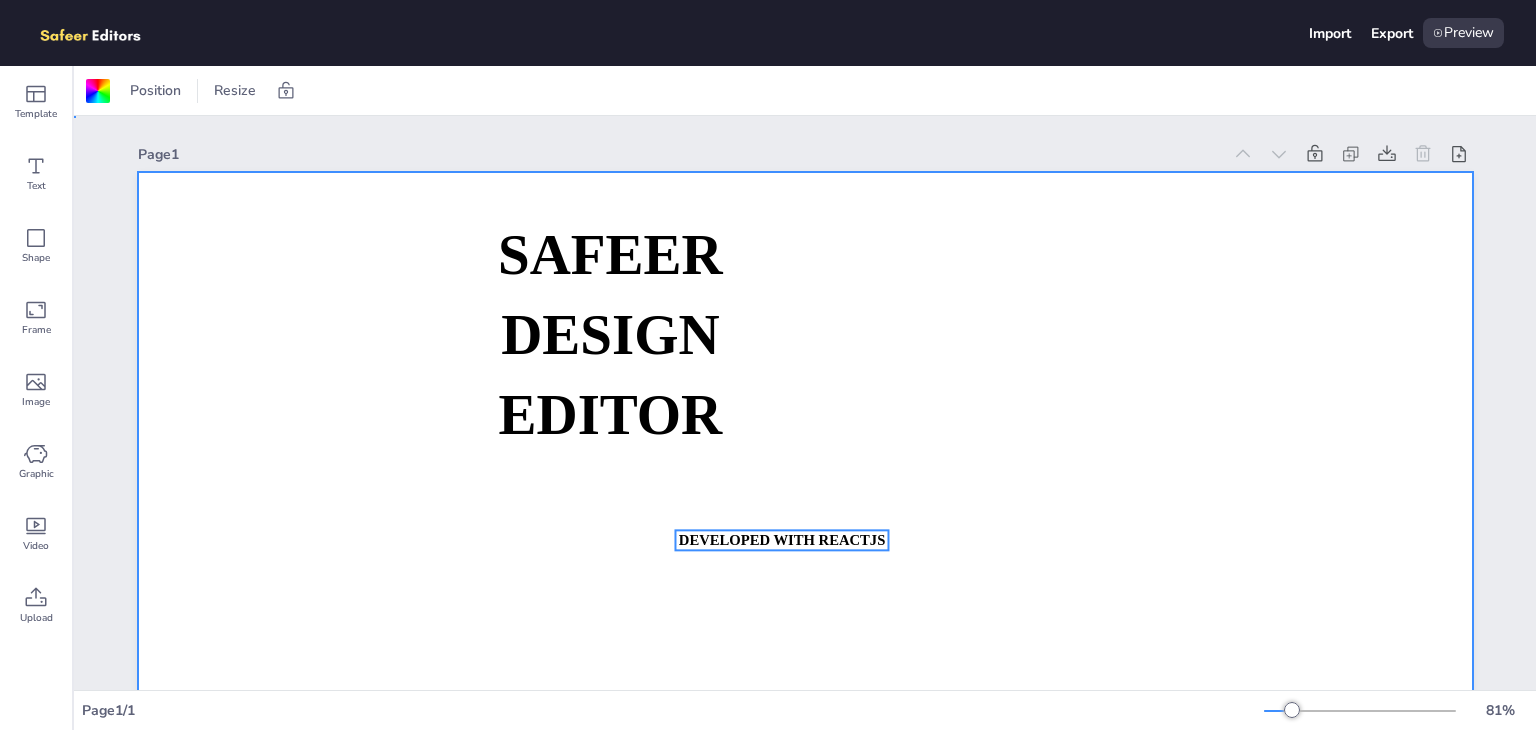 drag, startPoint x: 830, startPoint y: 530, endPoint x: 856, endPoint y: 549, distance: 32.202484 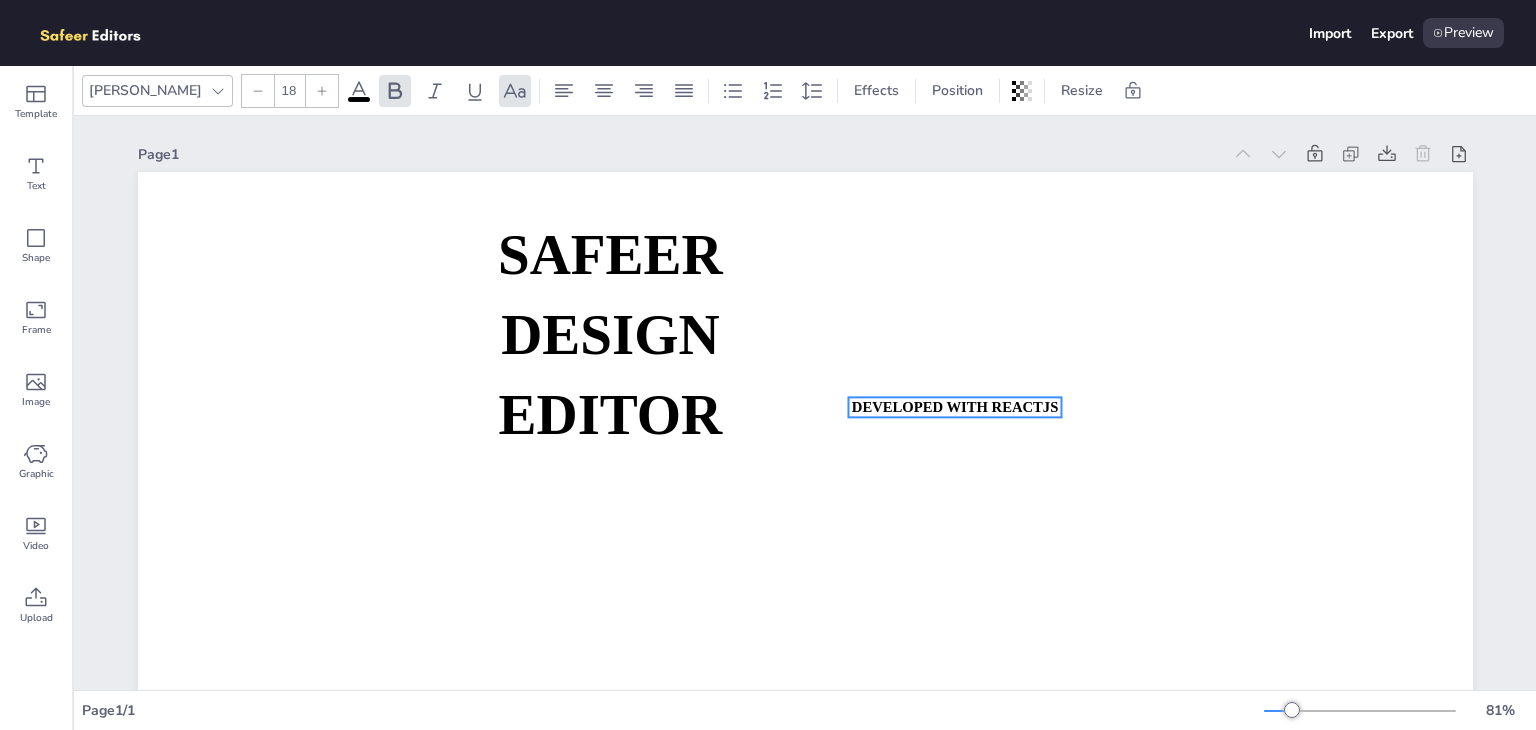drag, startPoint x: 835, startPoint y: 542, endPoint x: 996, endPoint y: 255, distance: 329.07446 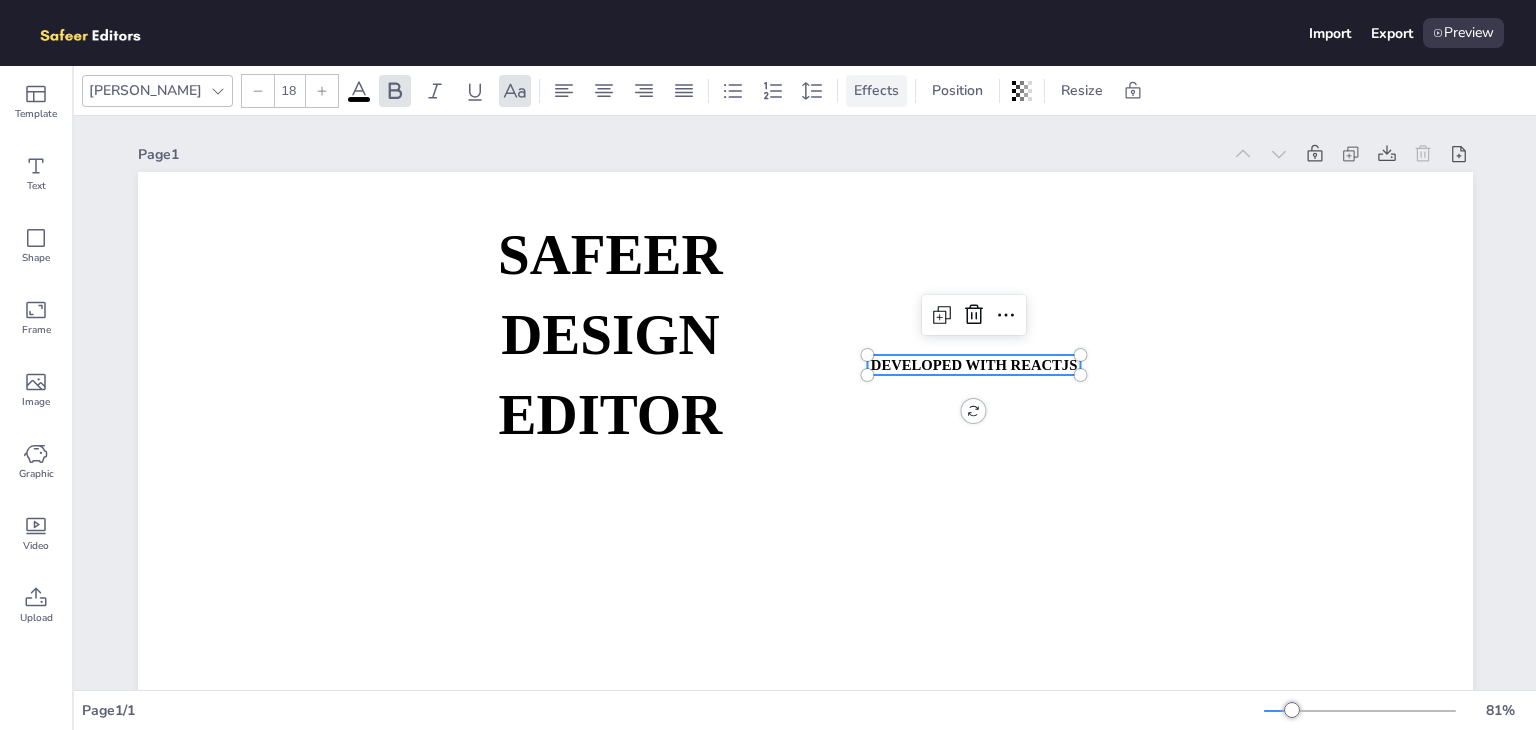 click on "Effects" at bounding box center [876, 90] 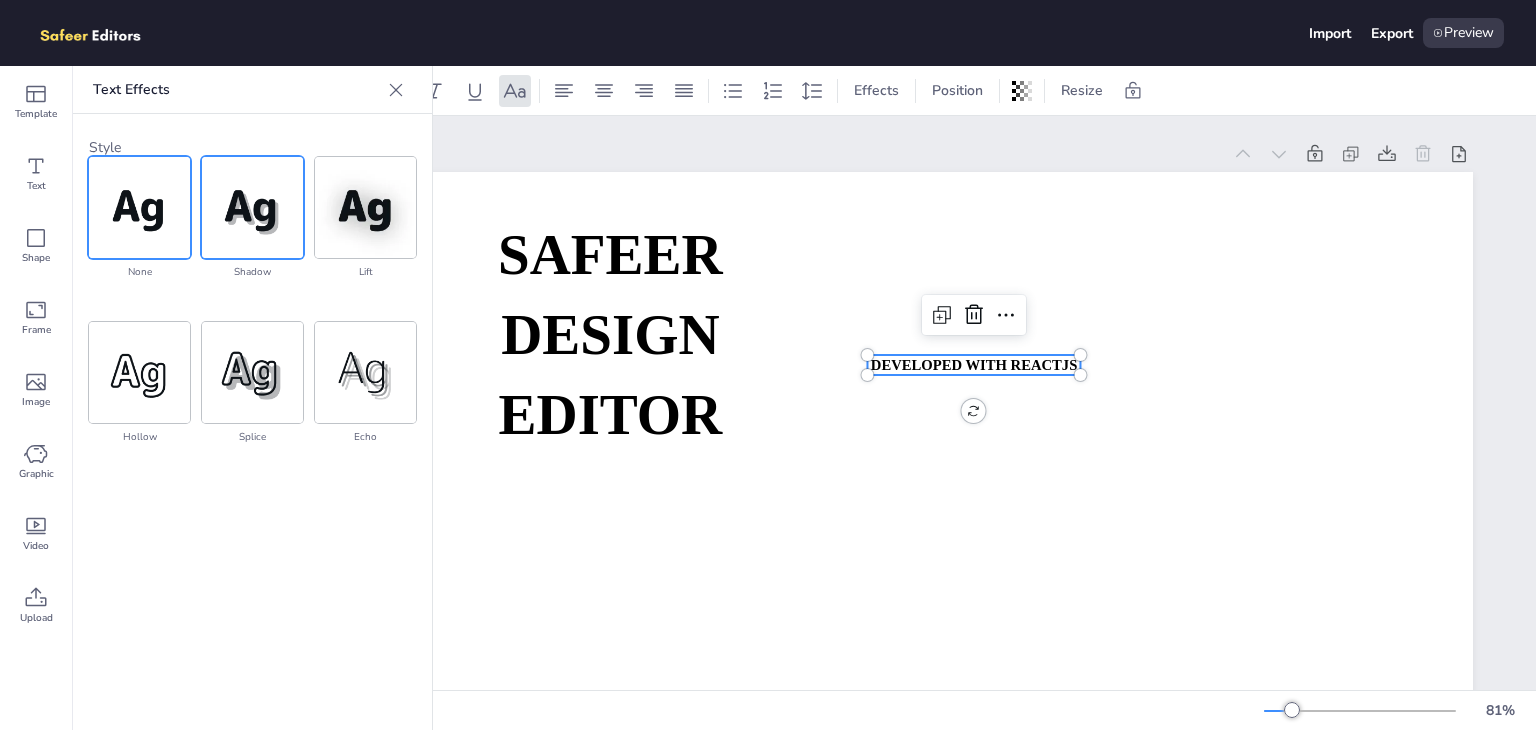 click at bounding box center [252, 207] 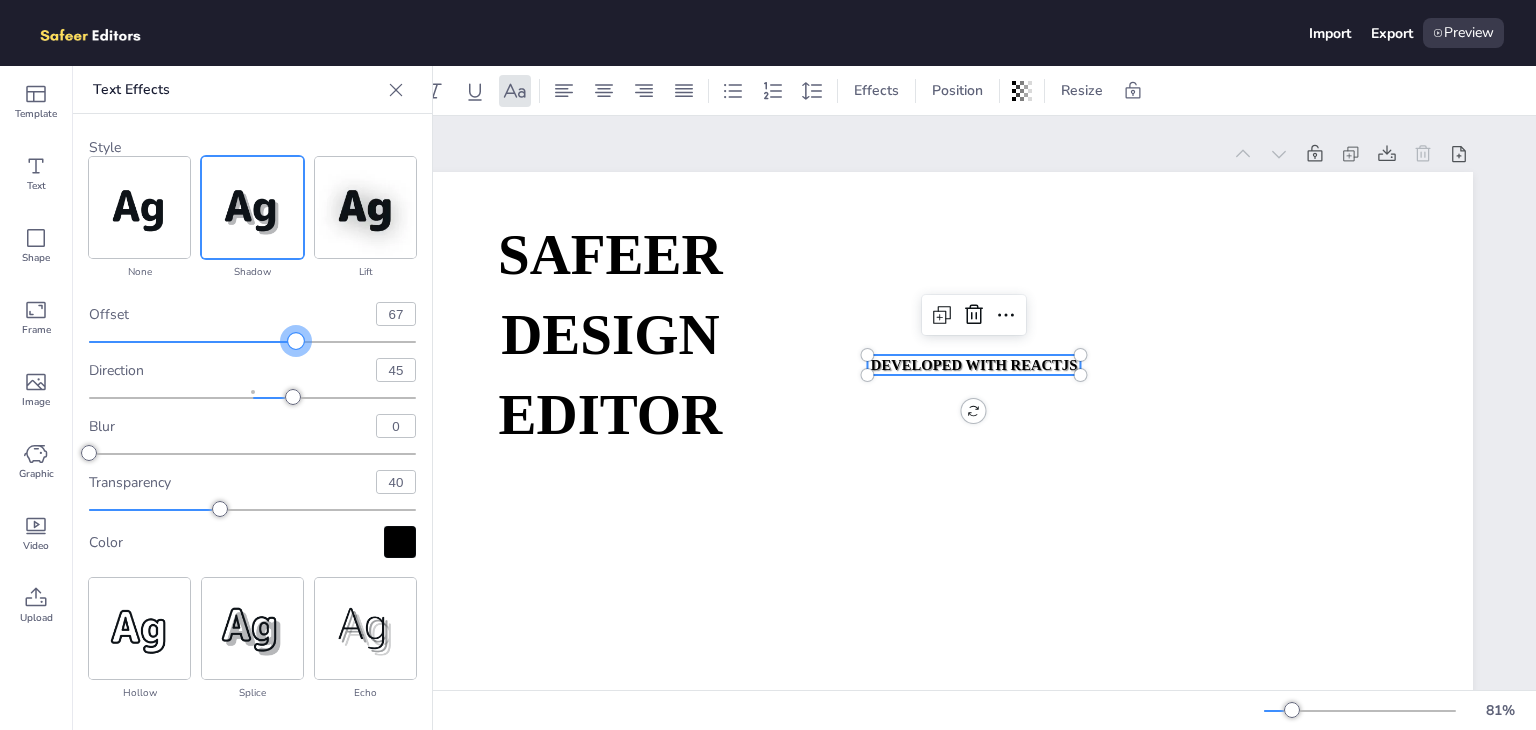 type on "68" 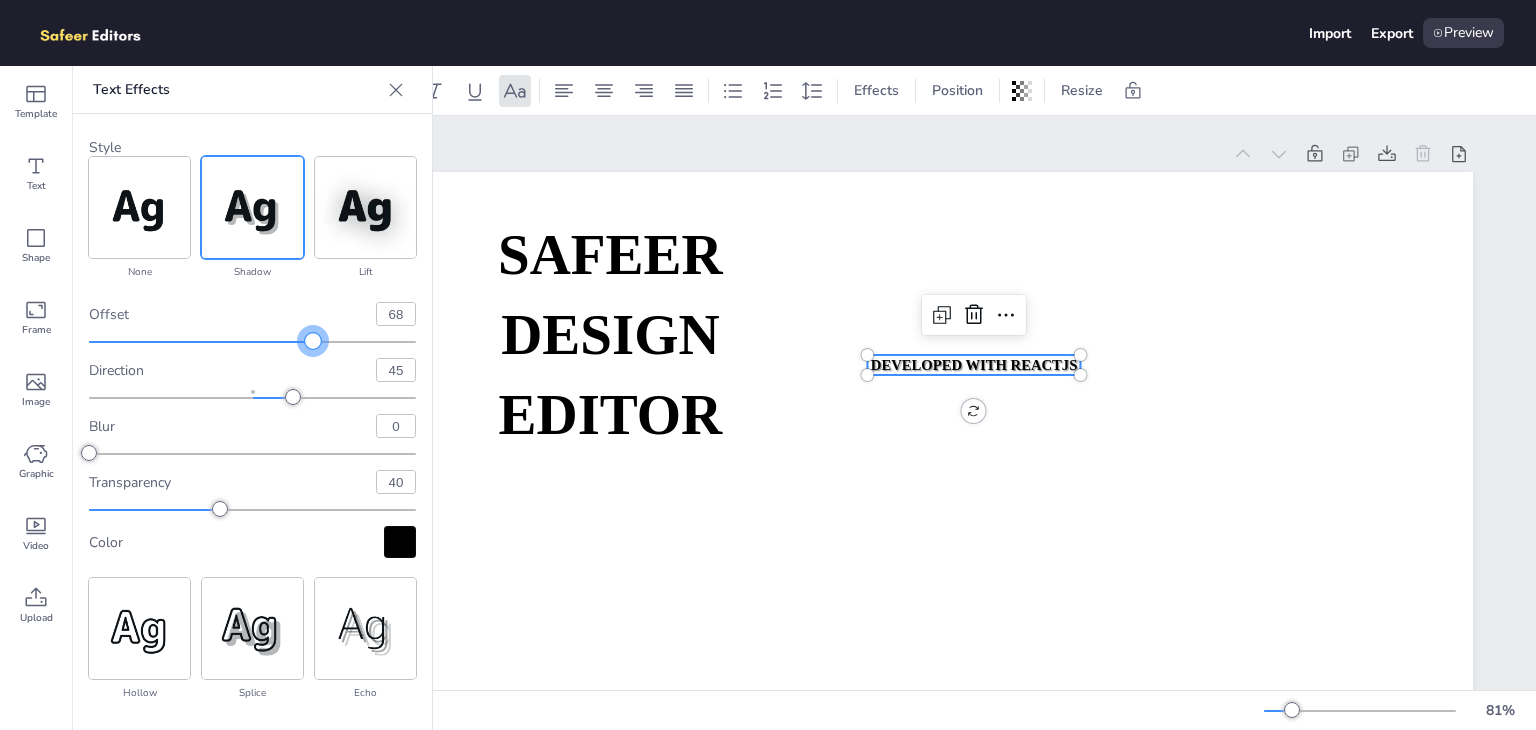 drag, startPoint x: 257, startPoint y: 345, endPoint x: 313, endPoint y: 350, distance: 56.22277 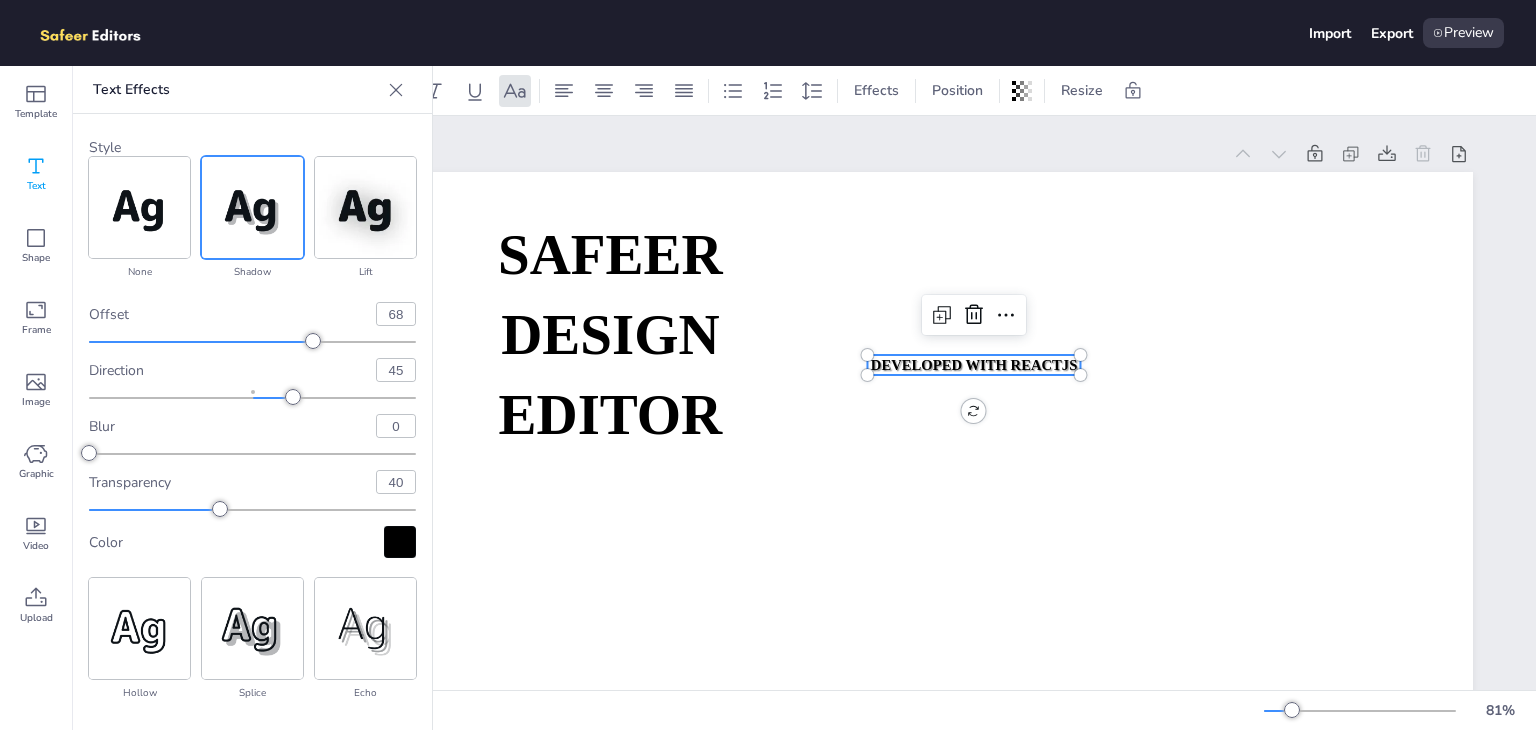 click on "Text" at bounding box center (36, 174) 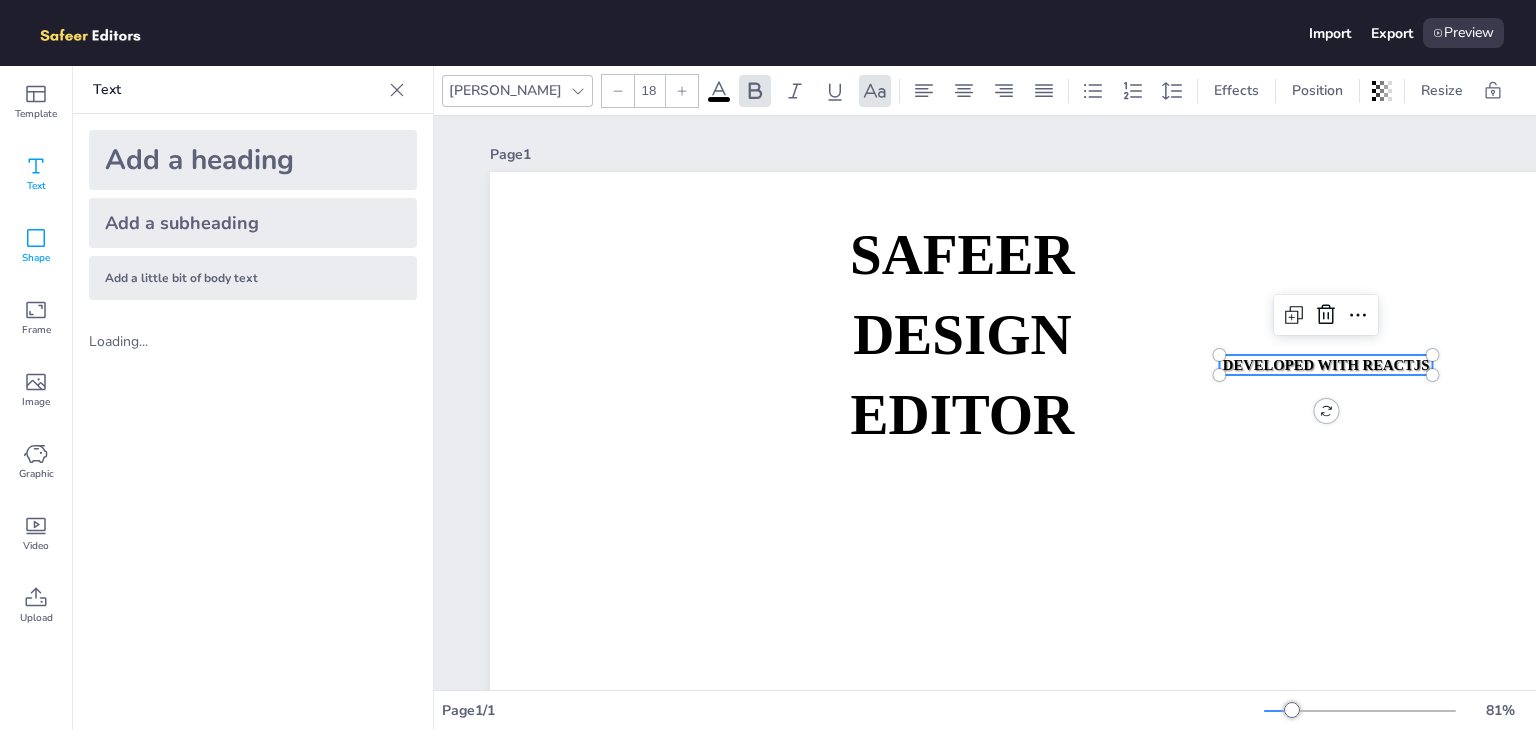 click 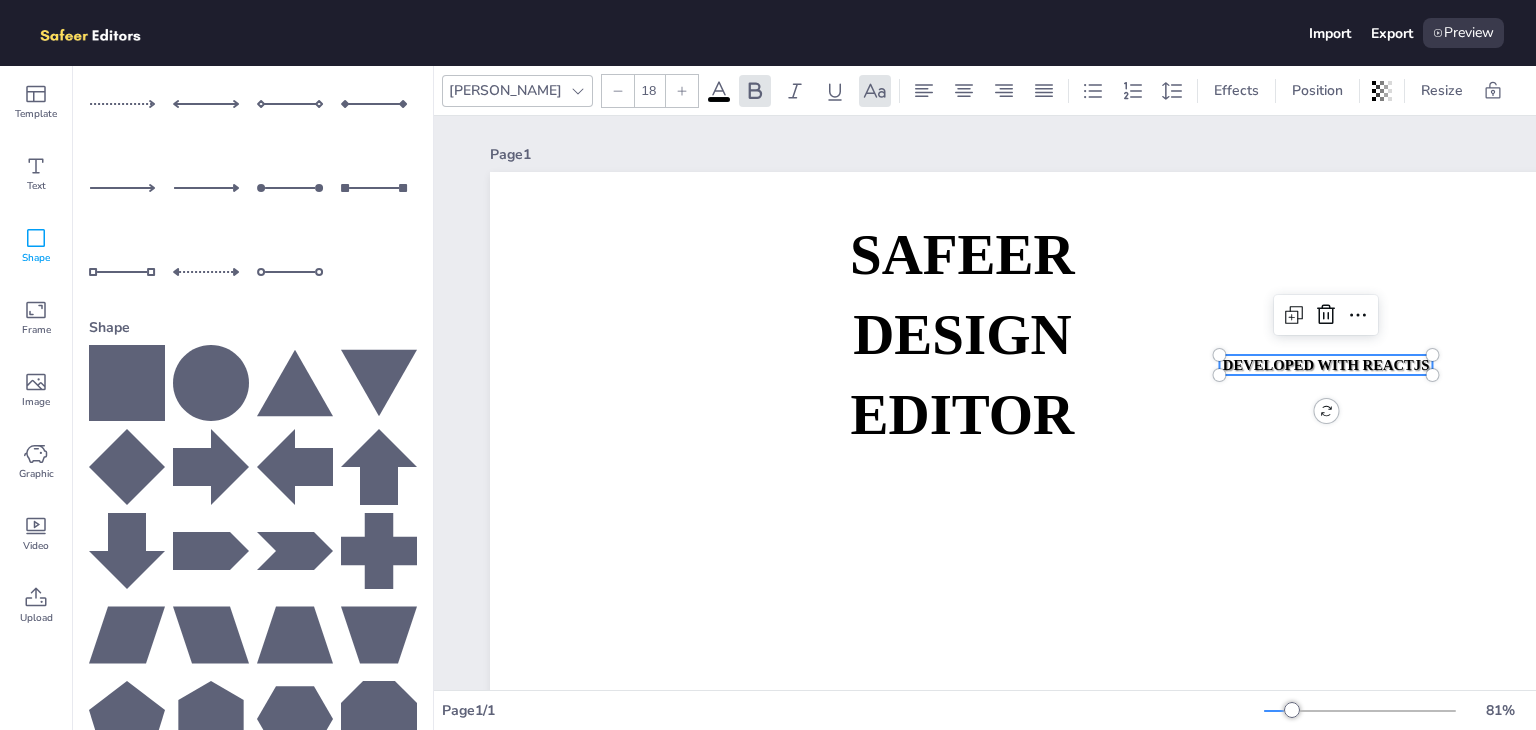 scroll, scrollTop: 192, scrollLeft: 0, axis: vertical 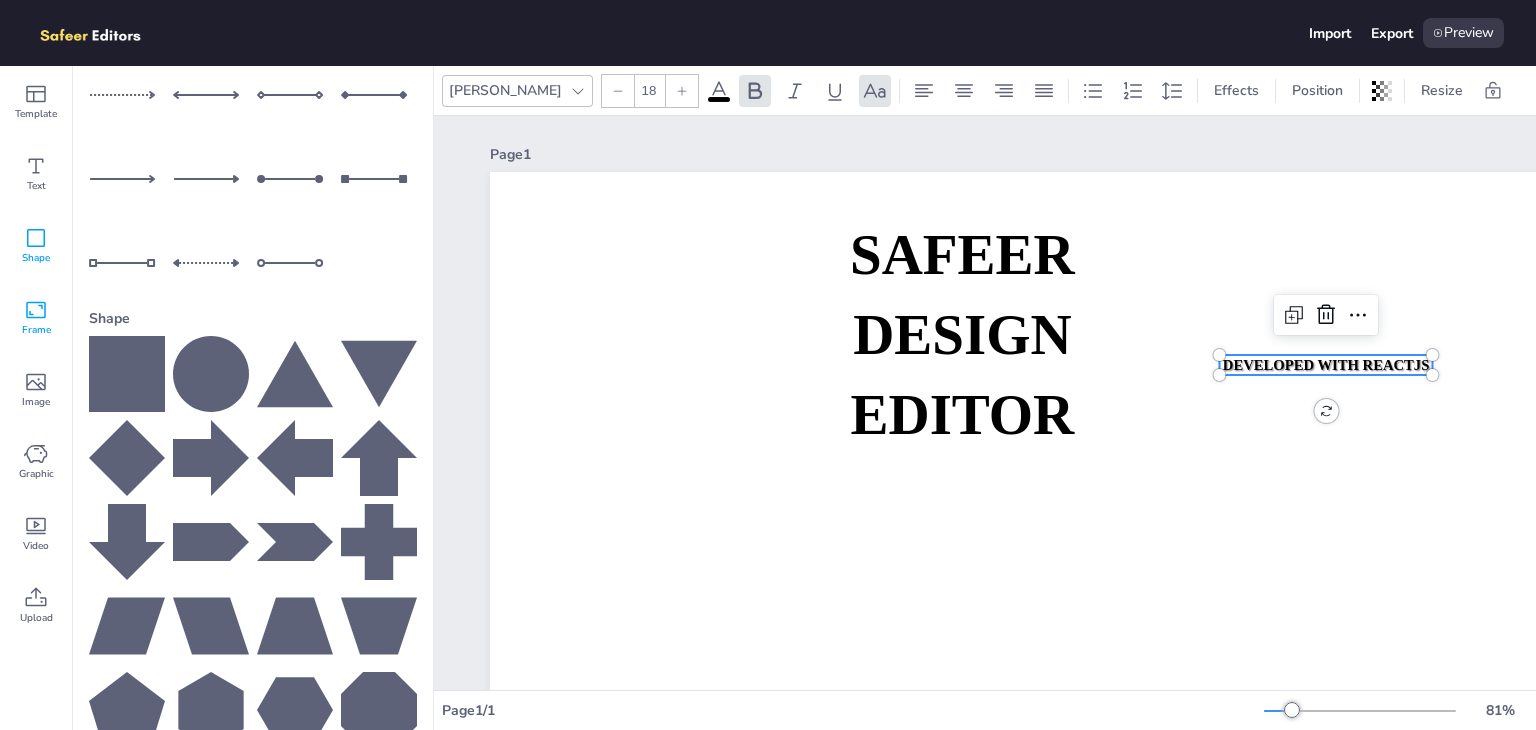 click 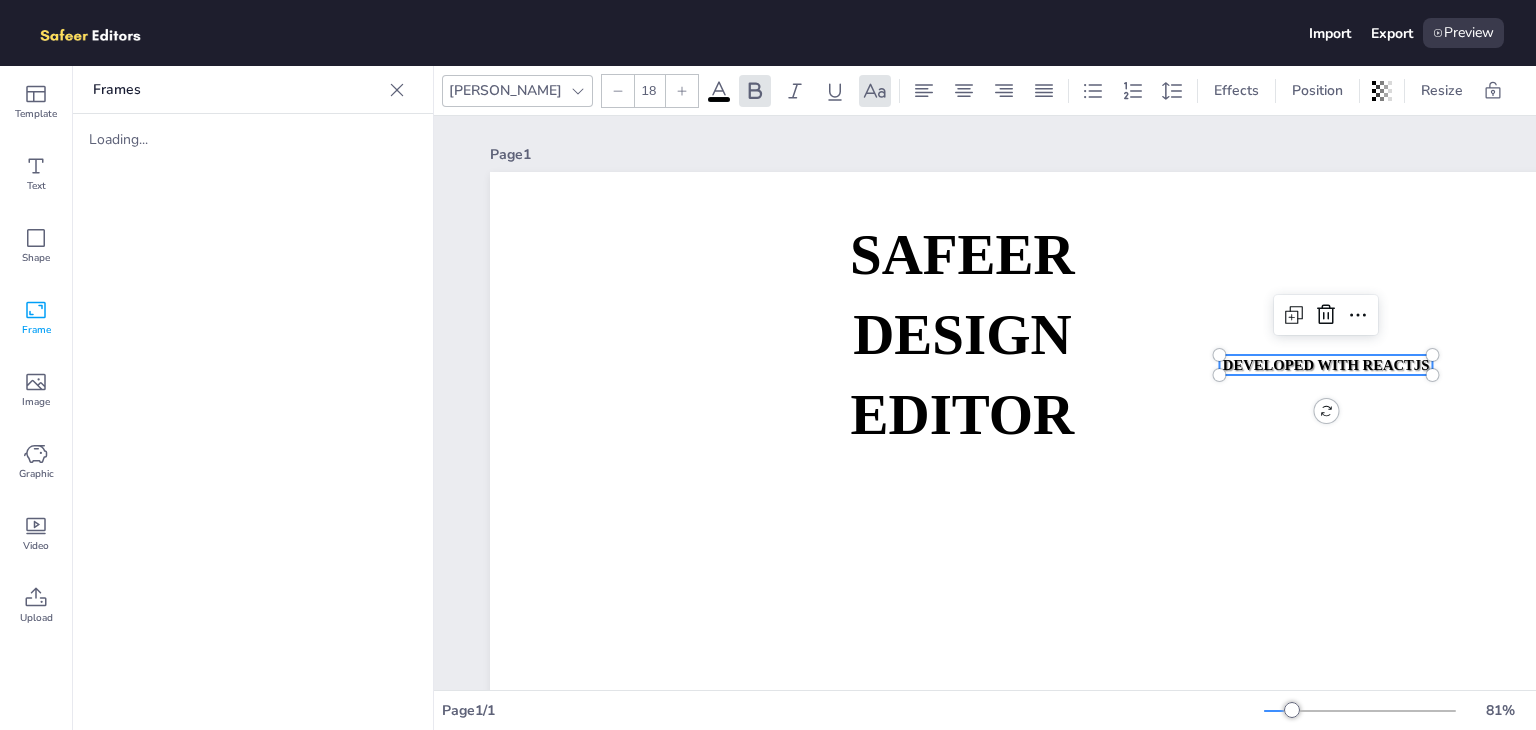 drag, startPoint x: 128, startPoint y: 140, endPoint x: 252, endPoint y: 161, distance: 125.765656 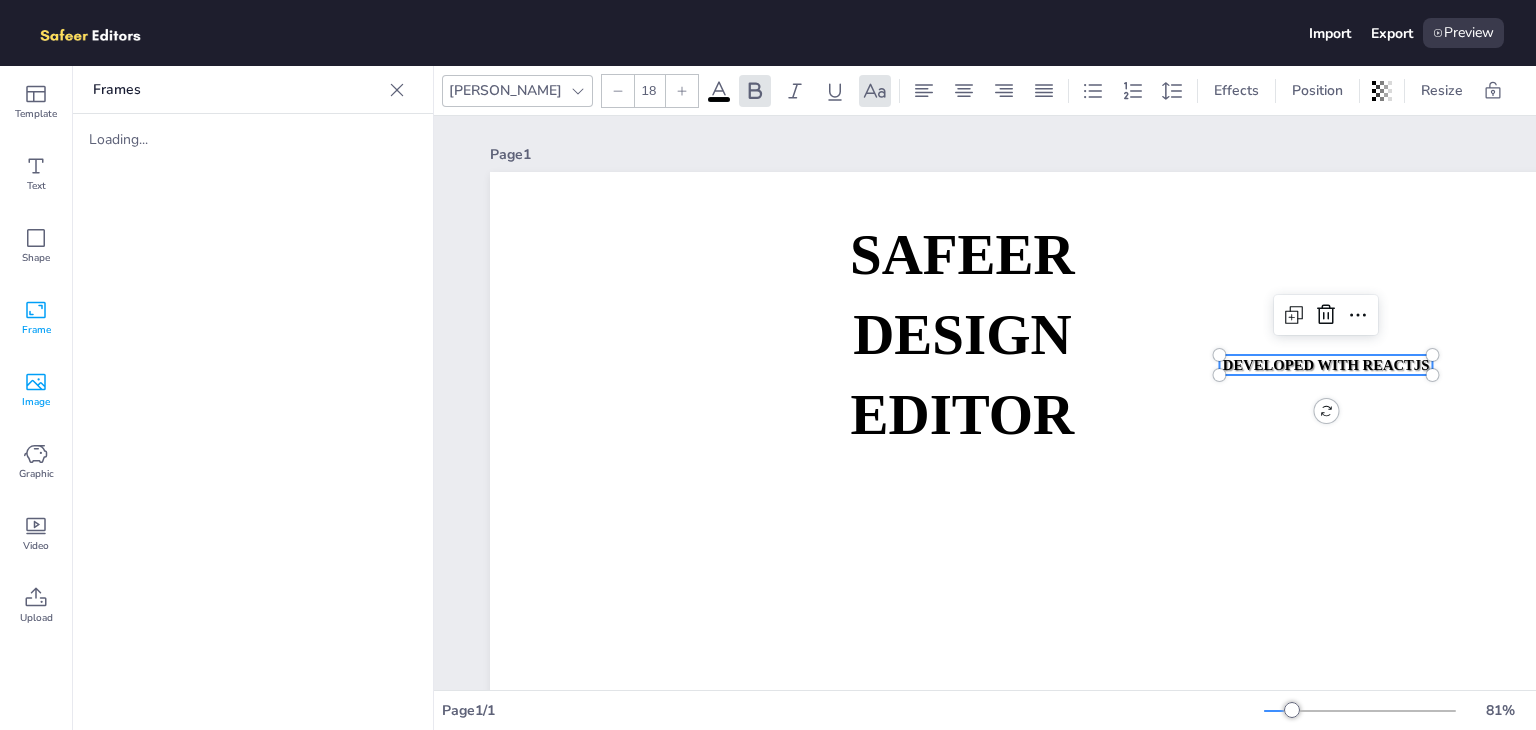 click on "Image" at bounding box center (36, 390) 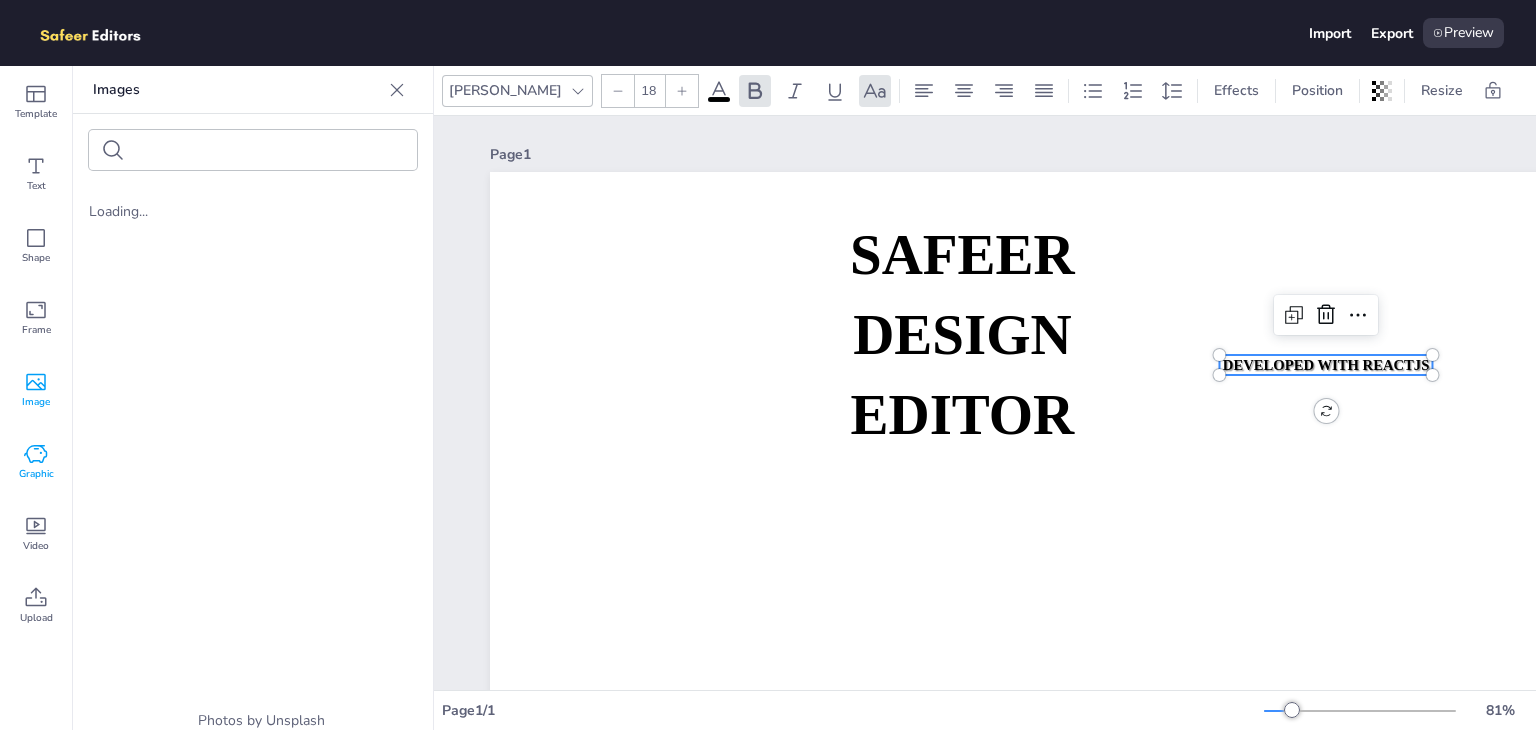 click on "Graphic" at bounding box center (36, 462) 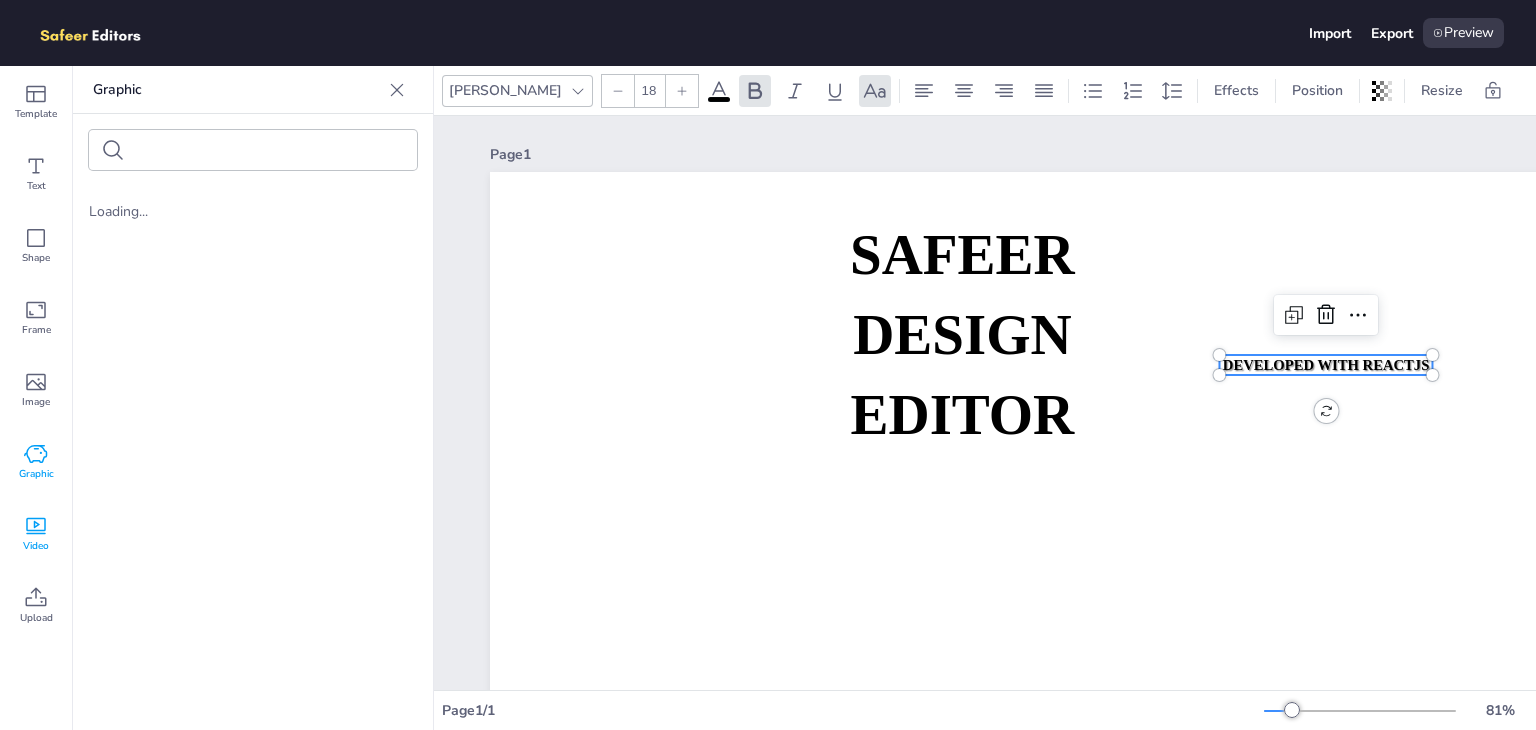 click on "Video" at bounding box center (36, 534) 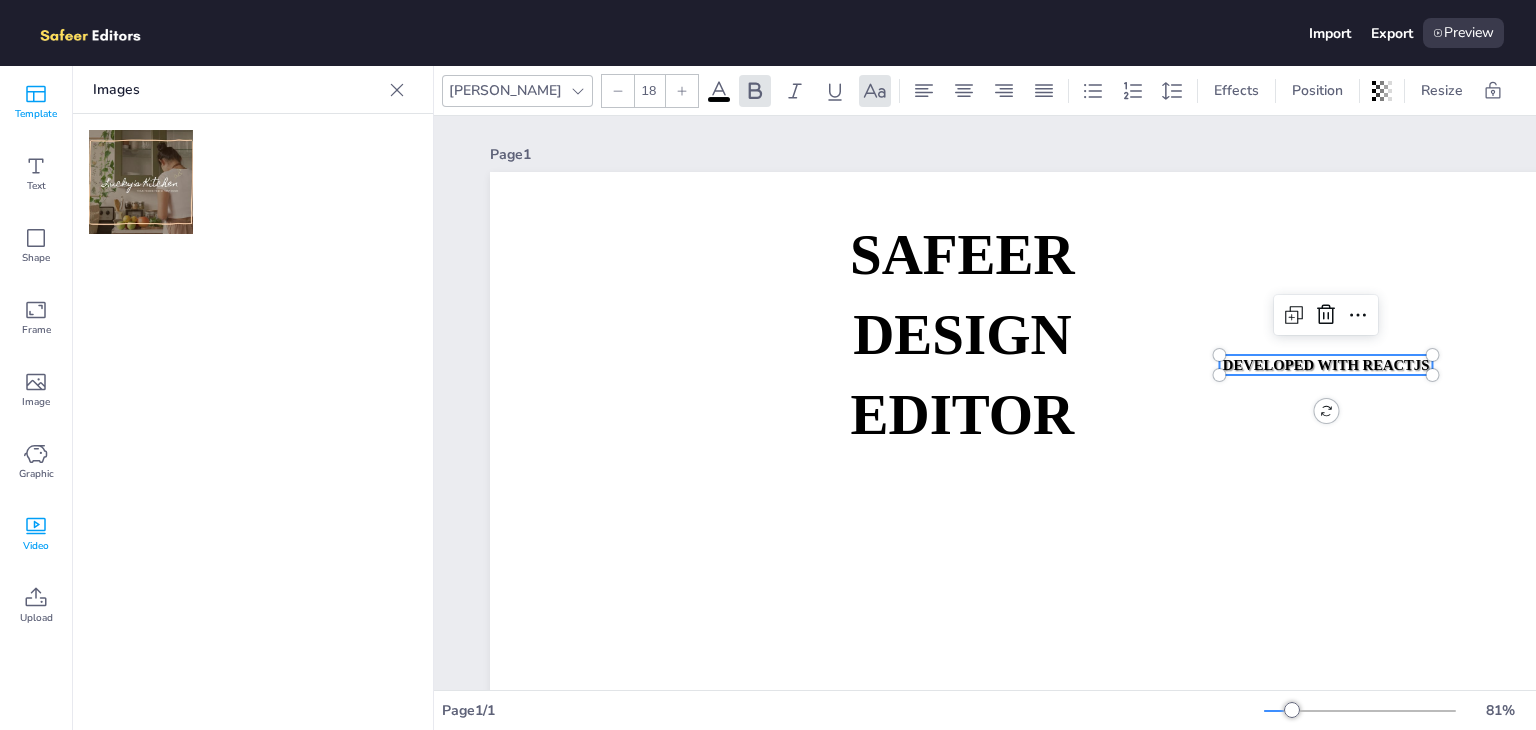 click on "Template" at bounding box center (36, 114) 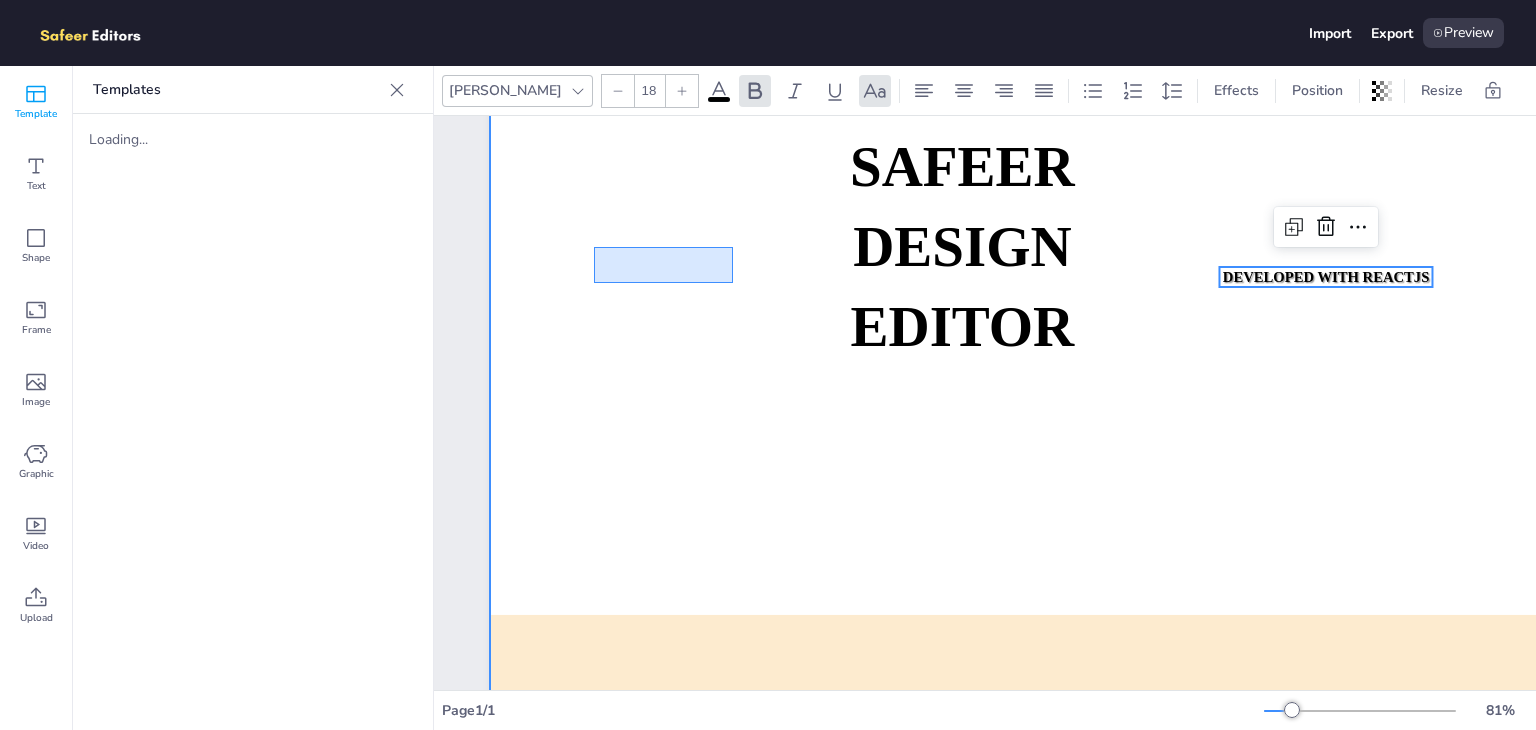drag, startPoint x: 705, startPoint y: 323, endPoint x: 594, endPoint y: 285, distance: 117.32433 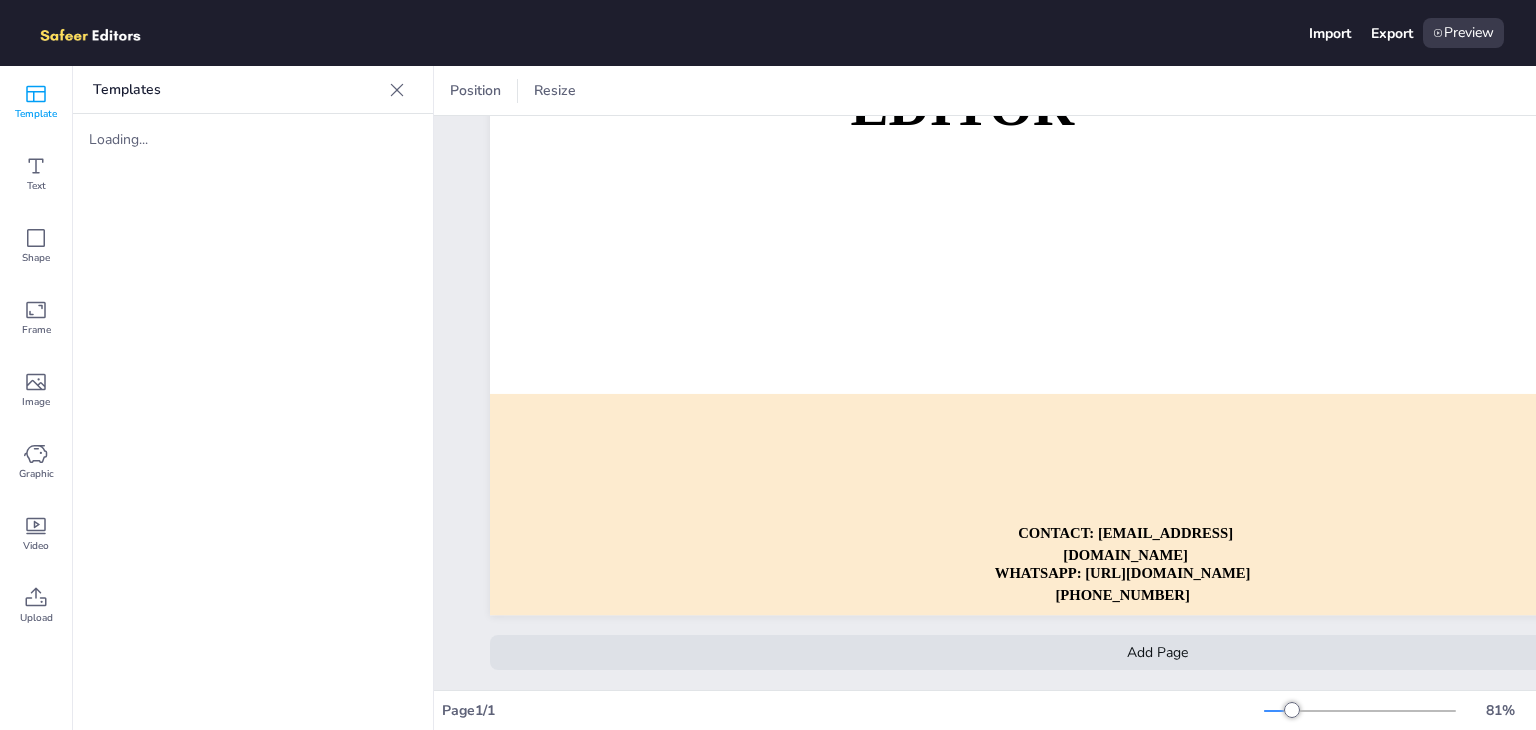 scroll, scrollTop: 324, scrollLeft: 0, axis: vertical 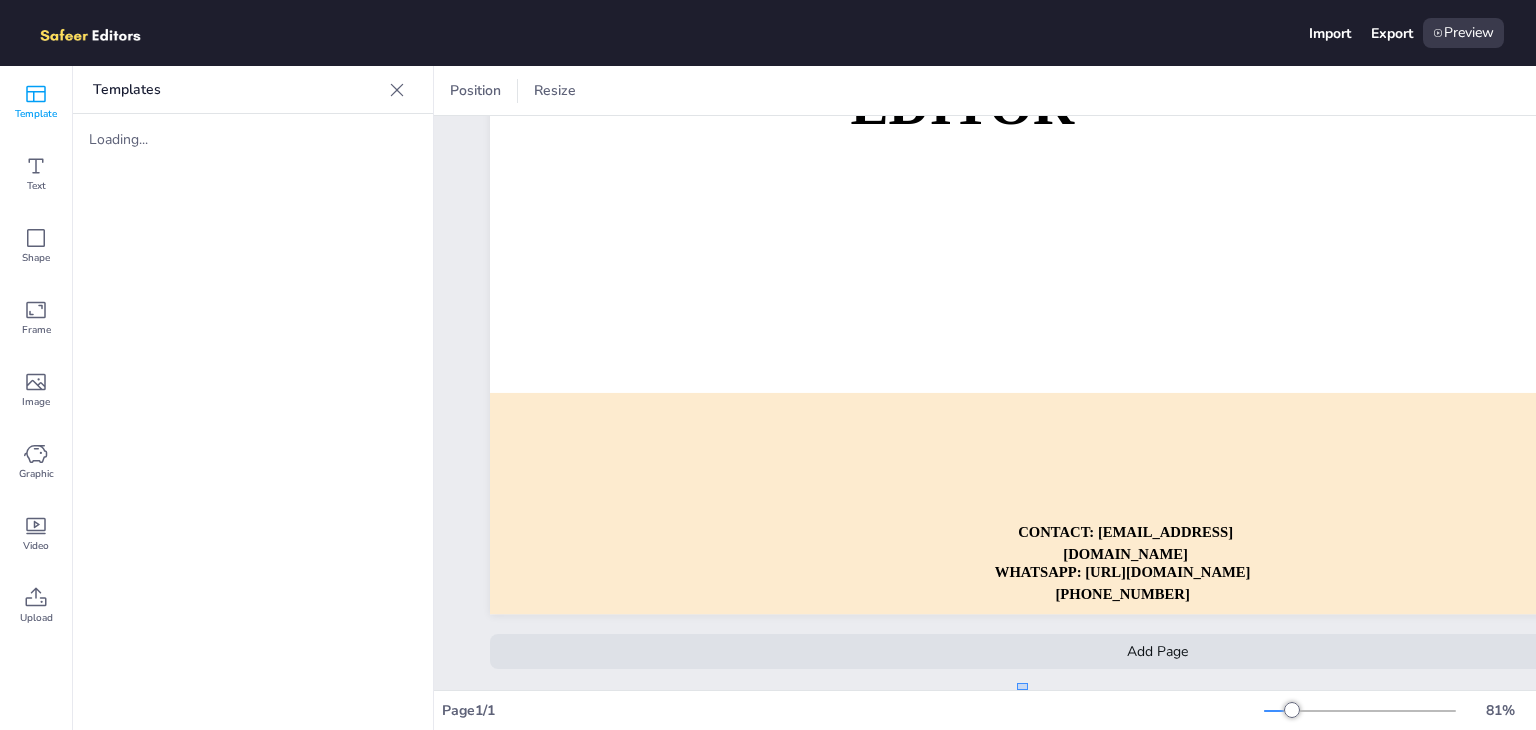 click on "Page  1 SAFEER DESIGN EDITOR DEVELOPED WITH REACTJS WHATSAPP: [URL][DOMAIN_NAME][PHONE_NUMBER] CONTACT: [EMAIL_ADDRESS][DOMAIN_NAME] Add Page" at bounding box center (985, 403) 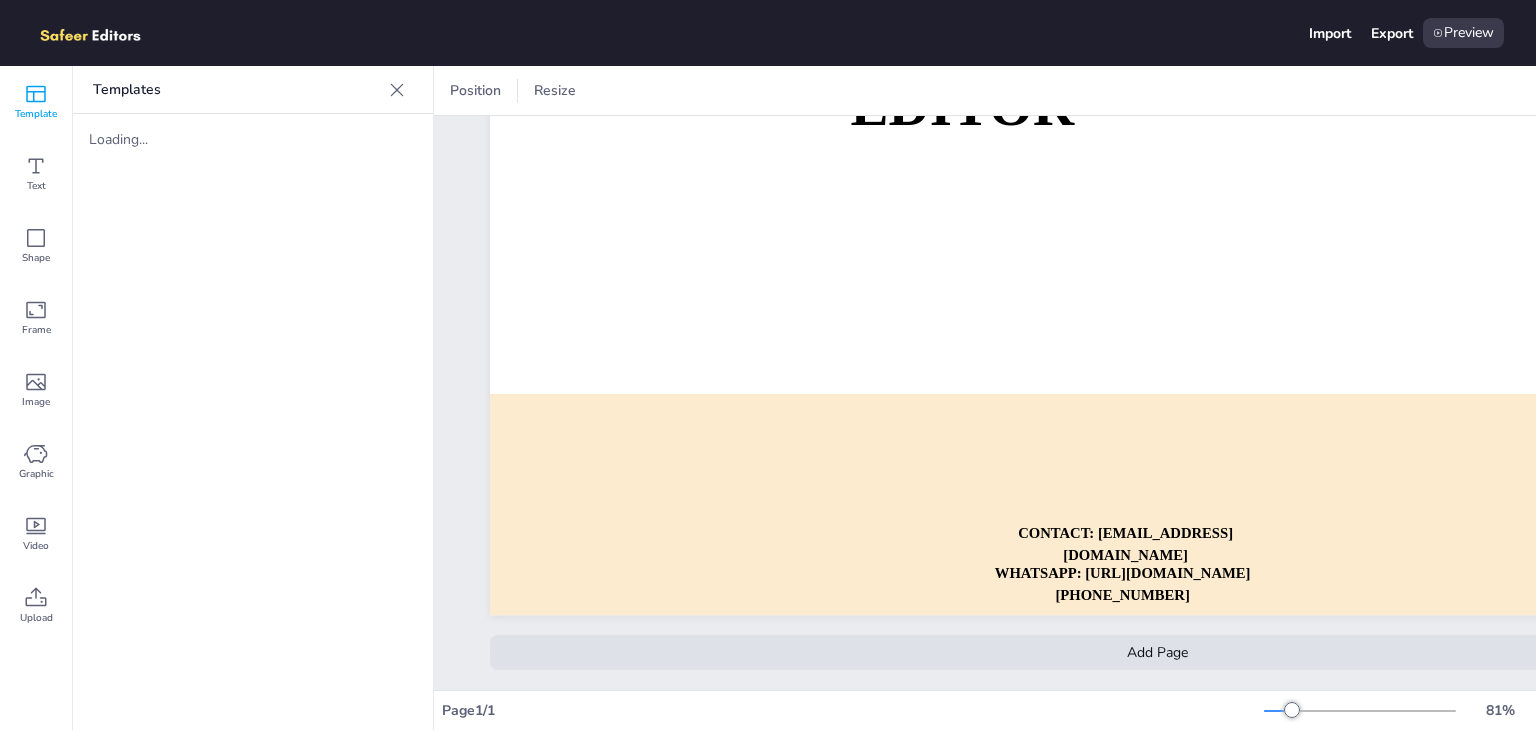 click on "Page  1  /  1" at bounding box center [853, 710] 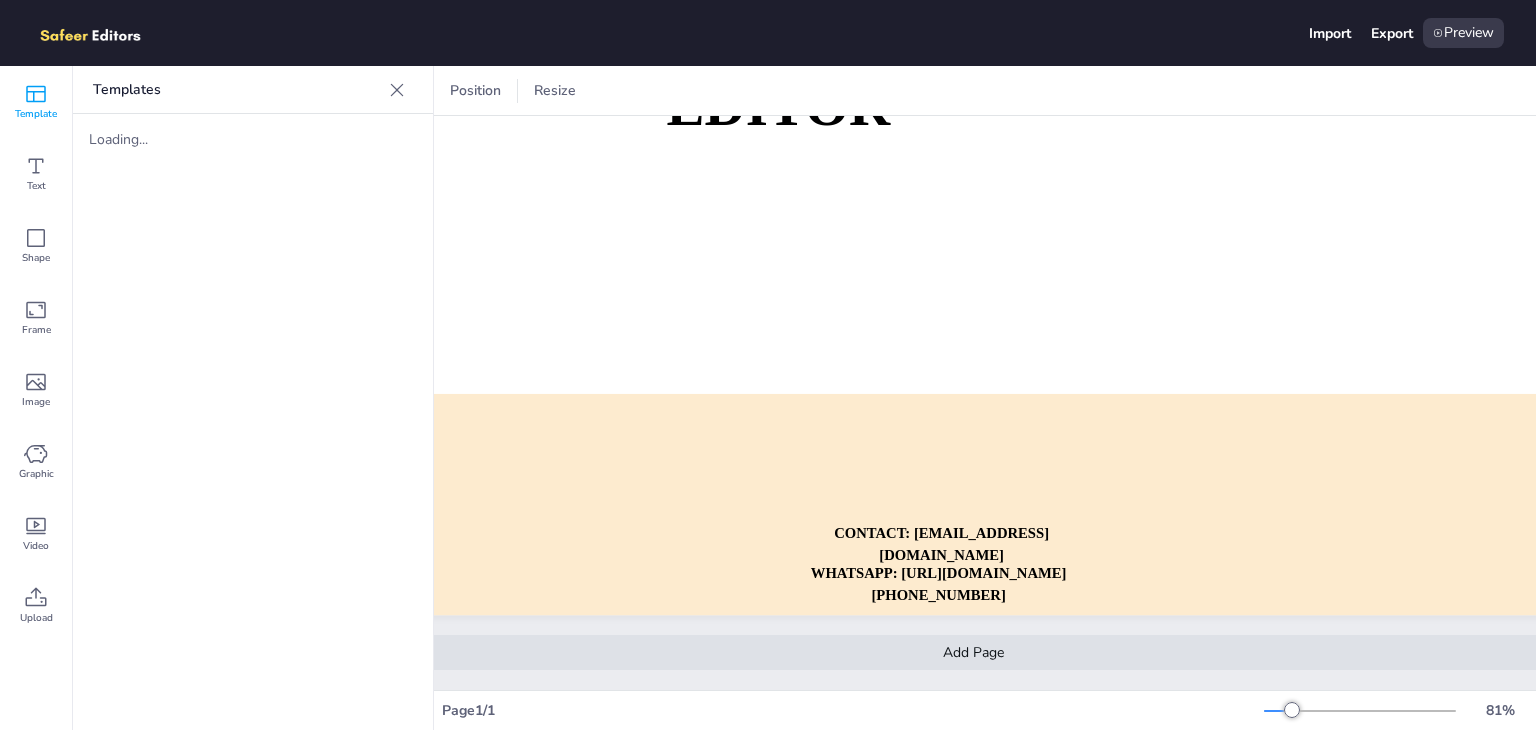 scroll, scrollTop: 324, scrollLeft: 152, axis: both 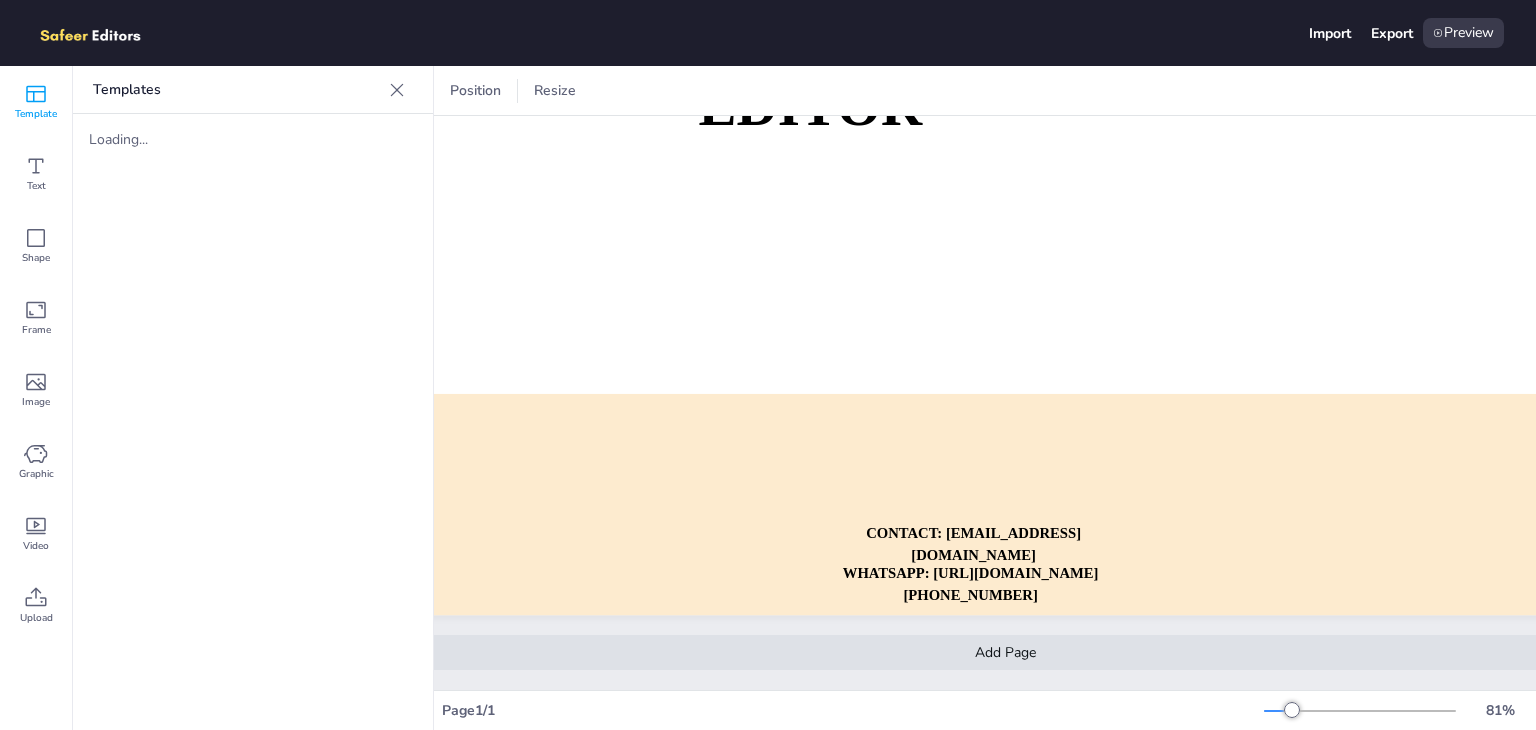 click on "Add Page" at bounding box center (1005, 652) 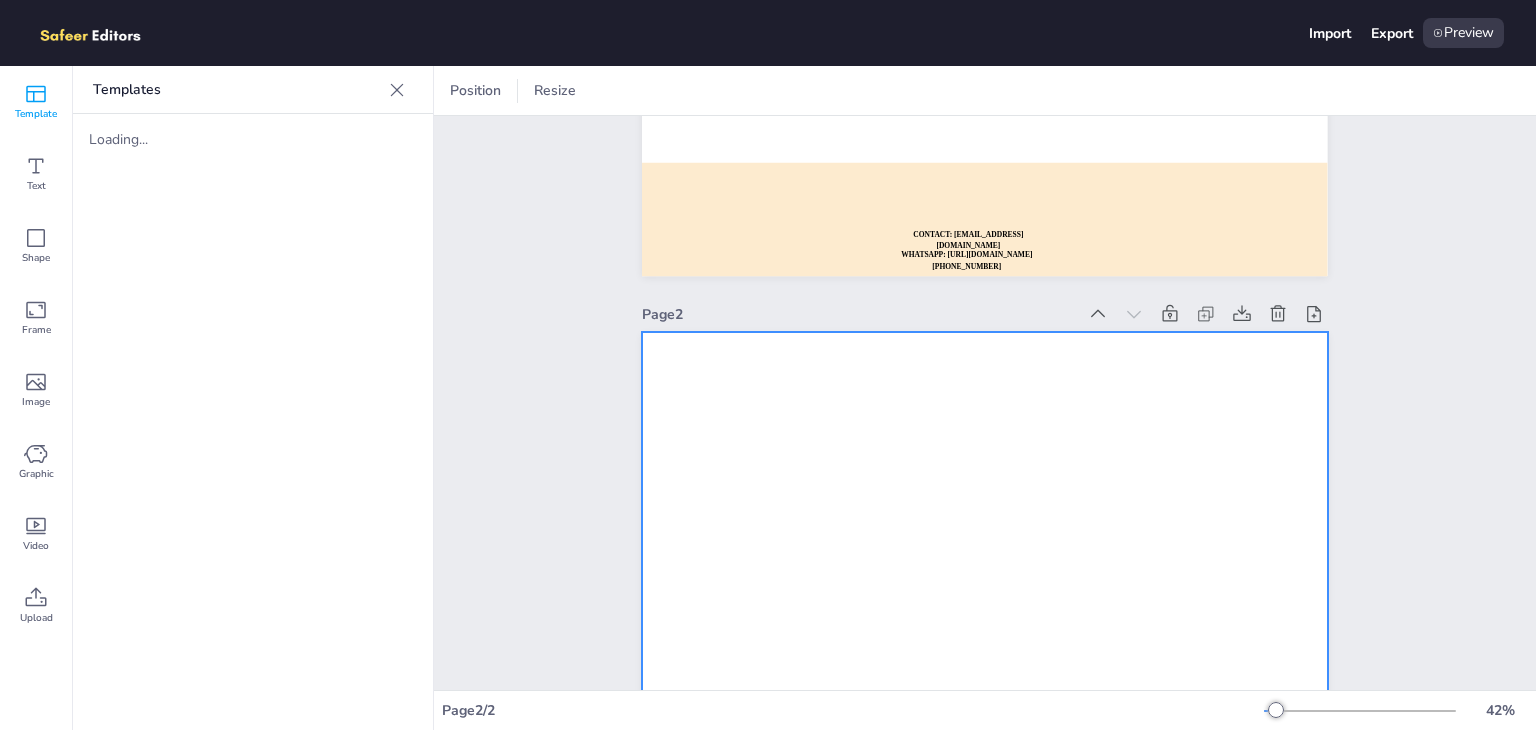 scroll, scrollTop: 182, scrollLeft: 0, axis: vertical 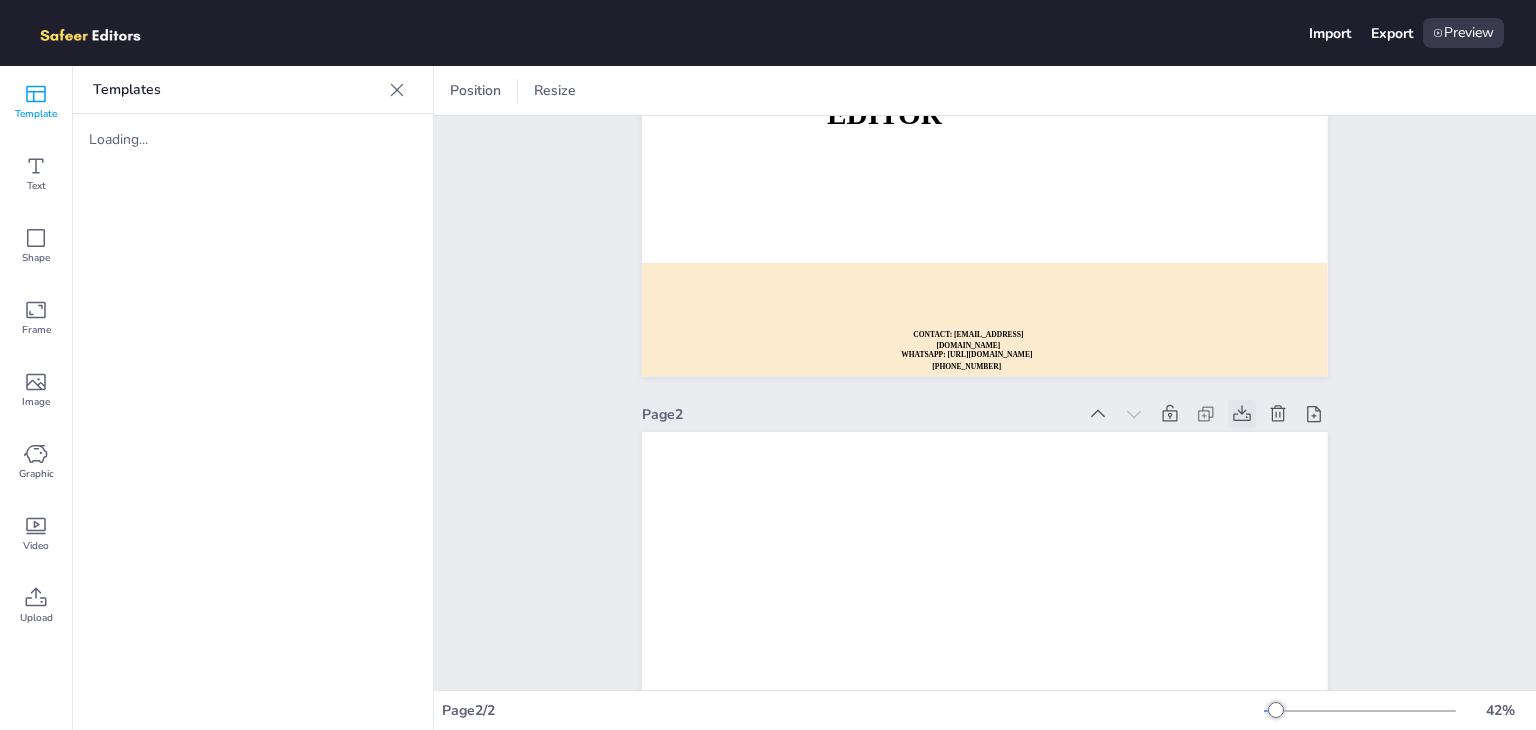 click at bounding box center (1242, 414) 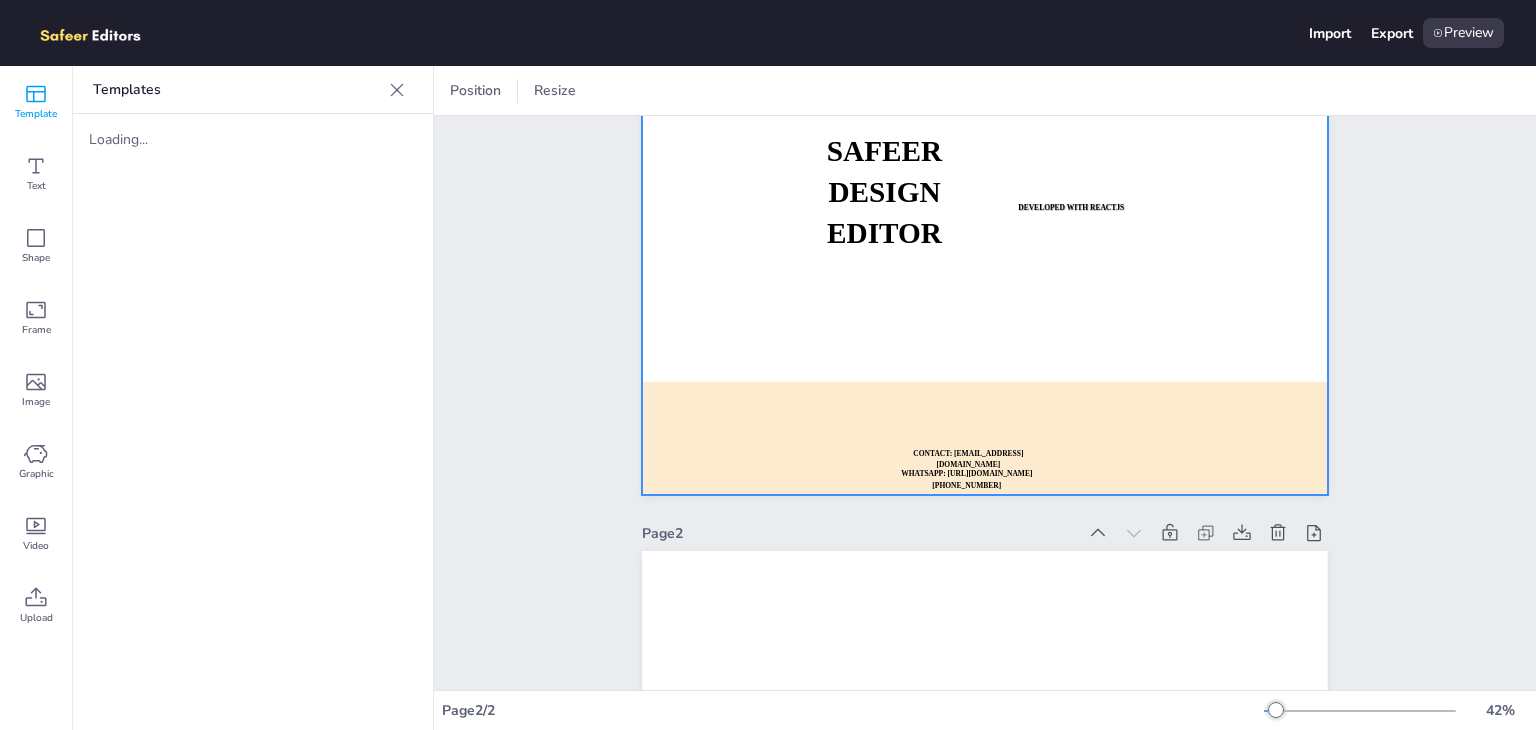 scroll, scrollTop: 0, scrollLeft: 0, axis: both 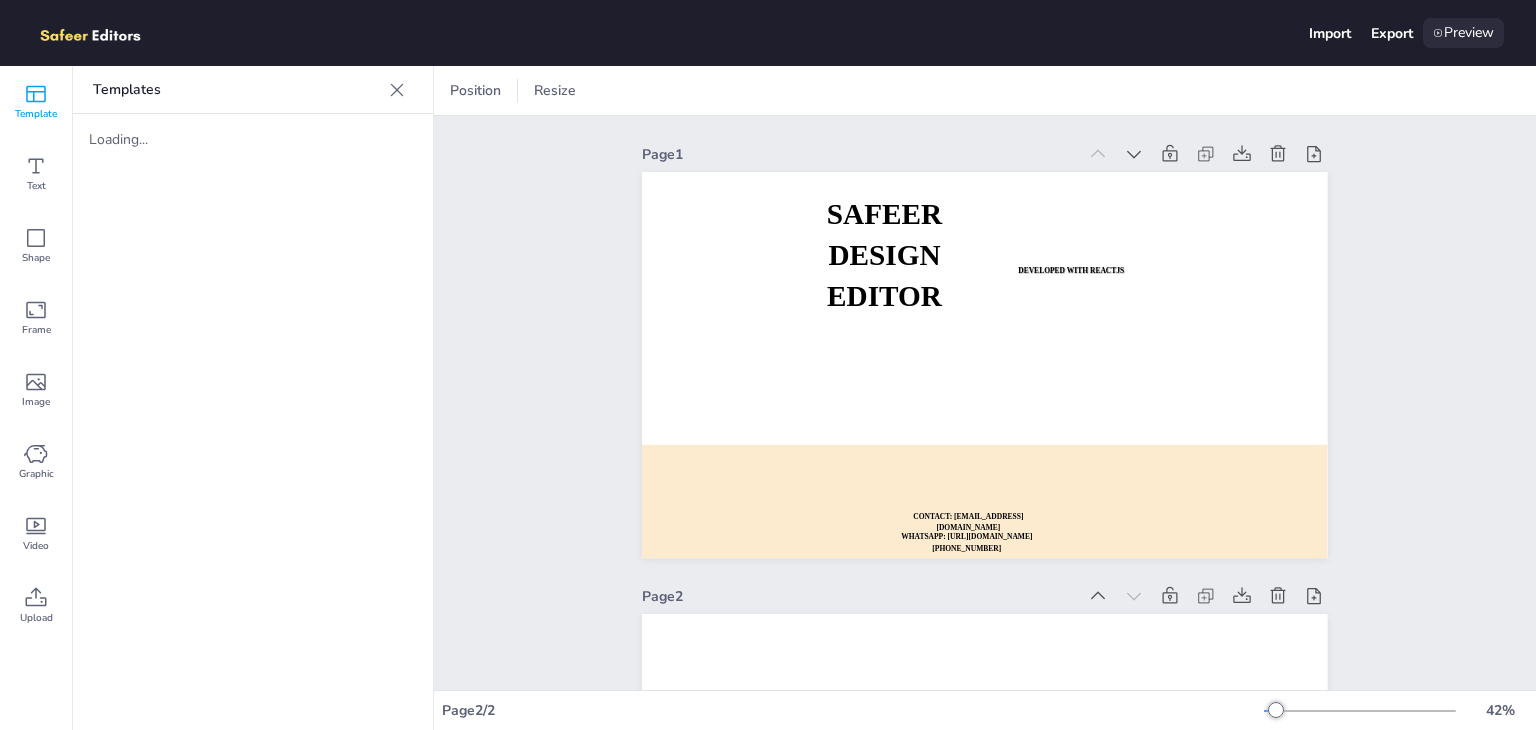 click on "Preview" at bounding box center (1463, 33) 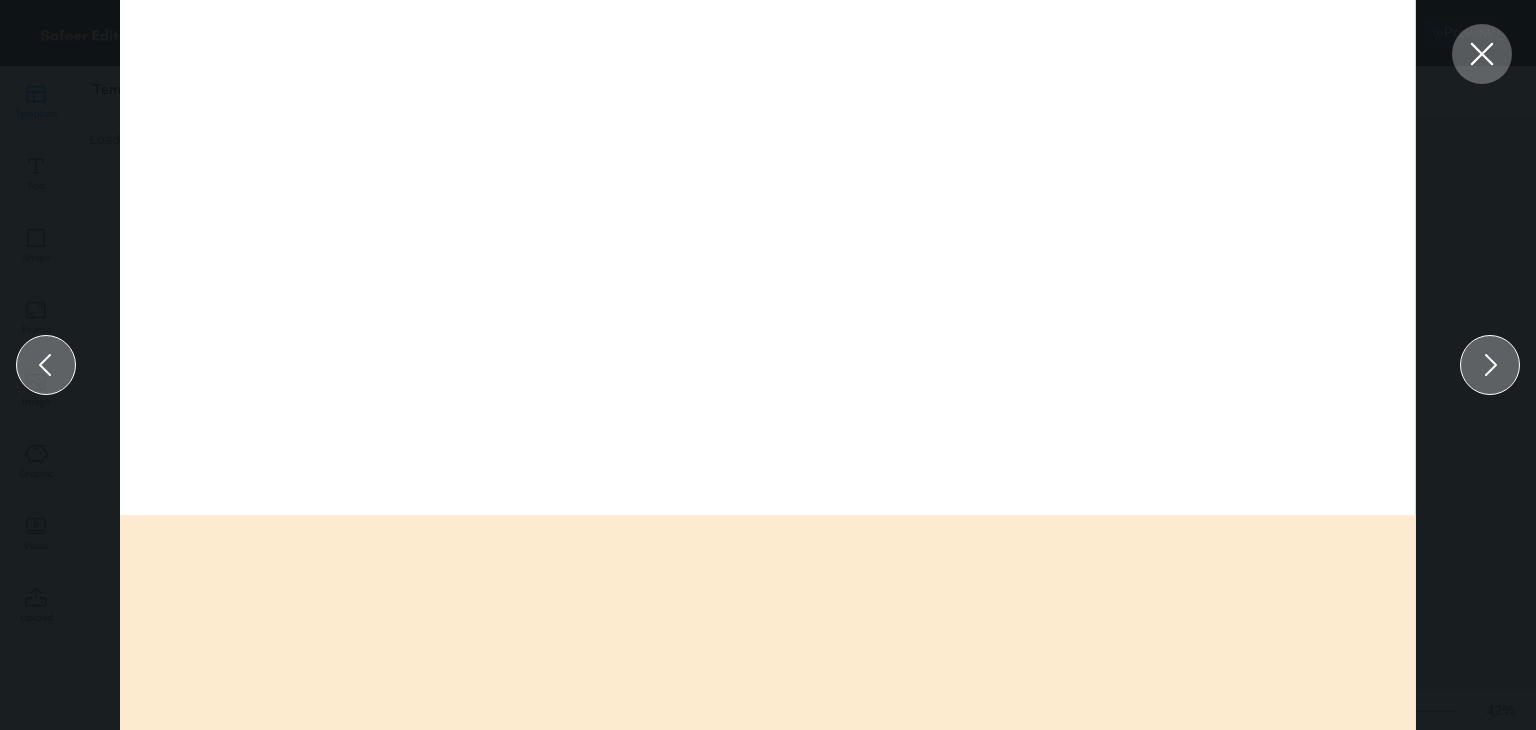 scroll, scrollTop: 400, scrollLeft: 0, axis: vertical 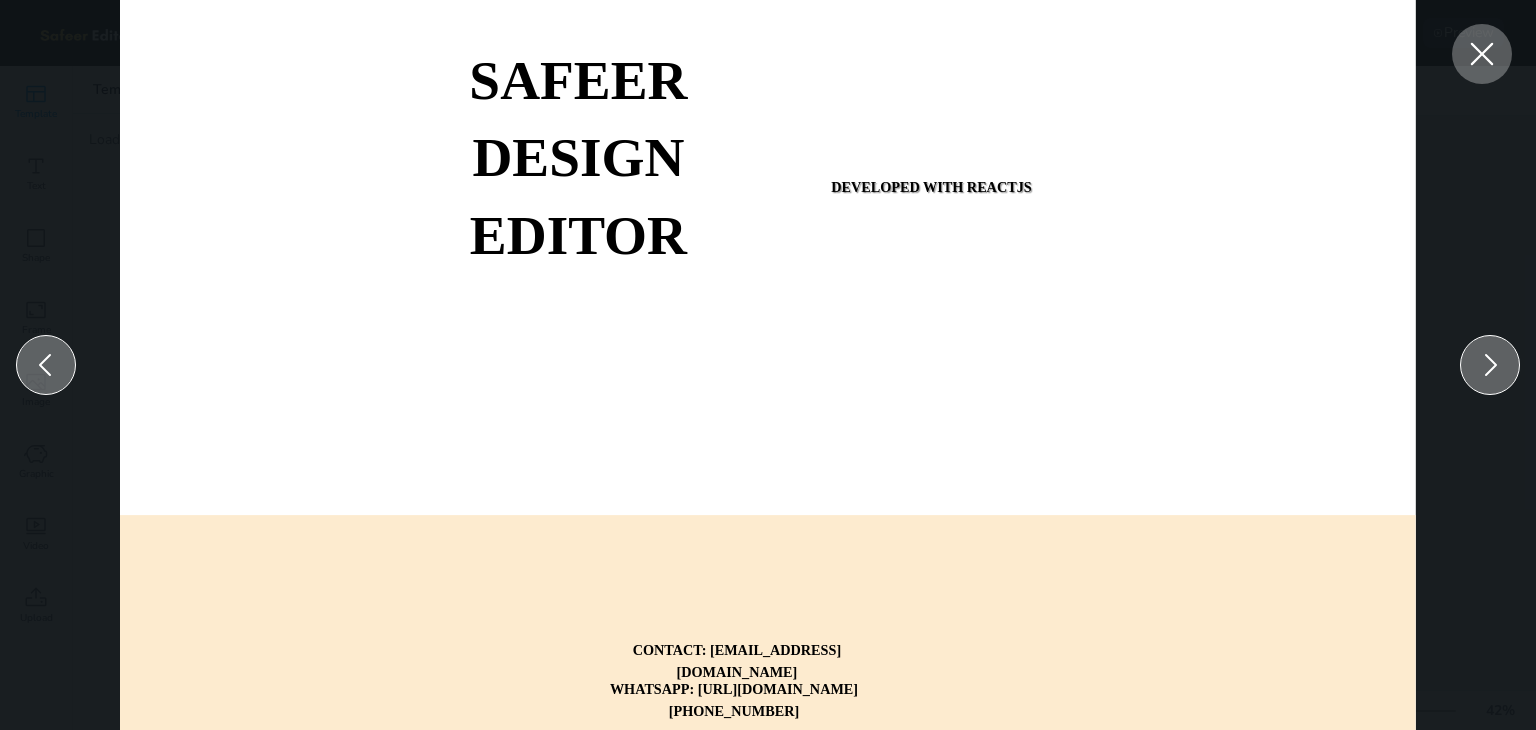 click 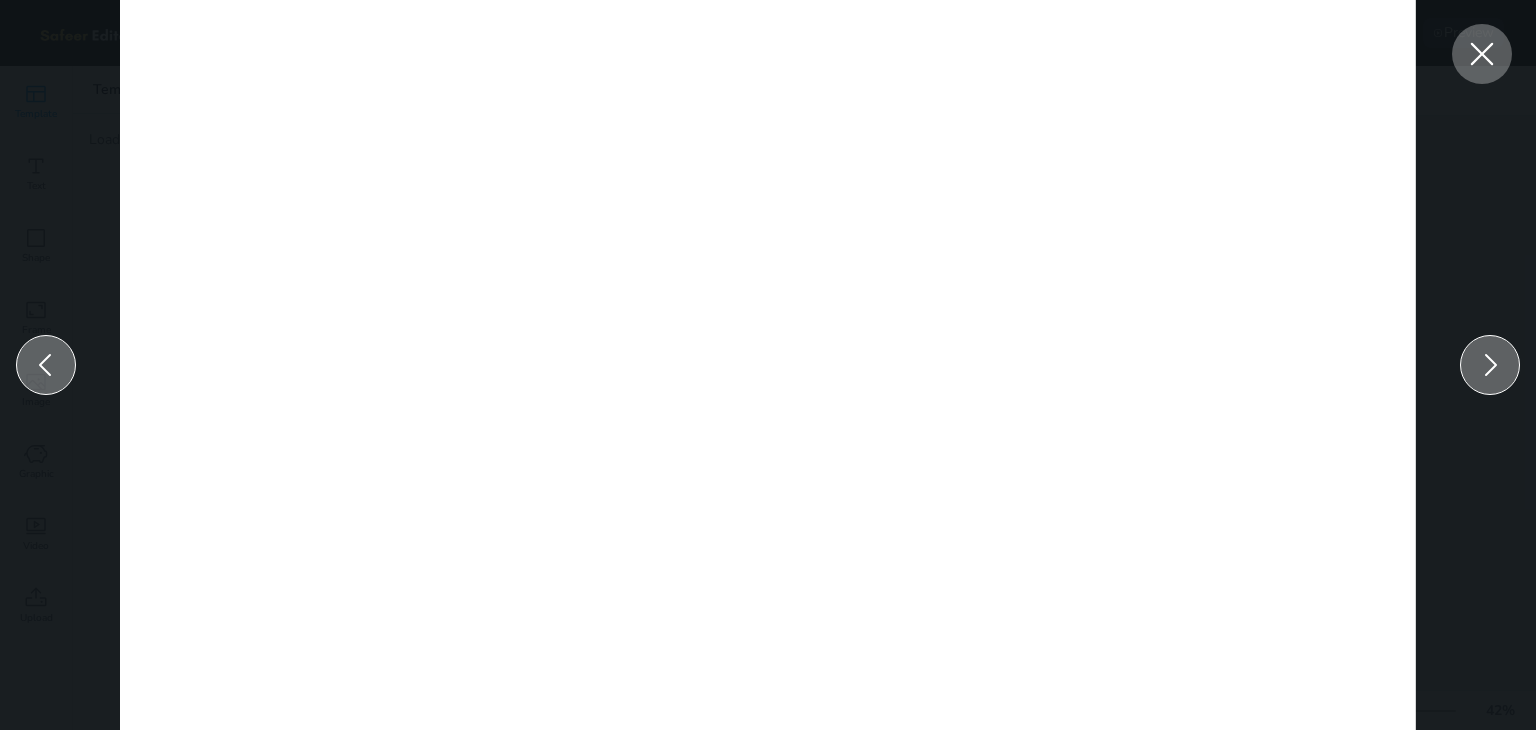 click 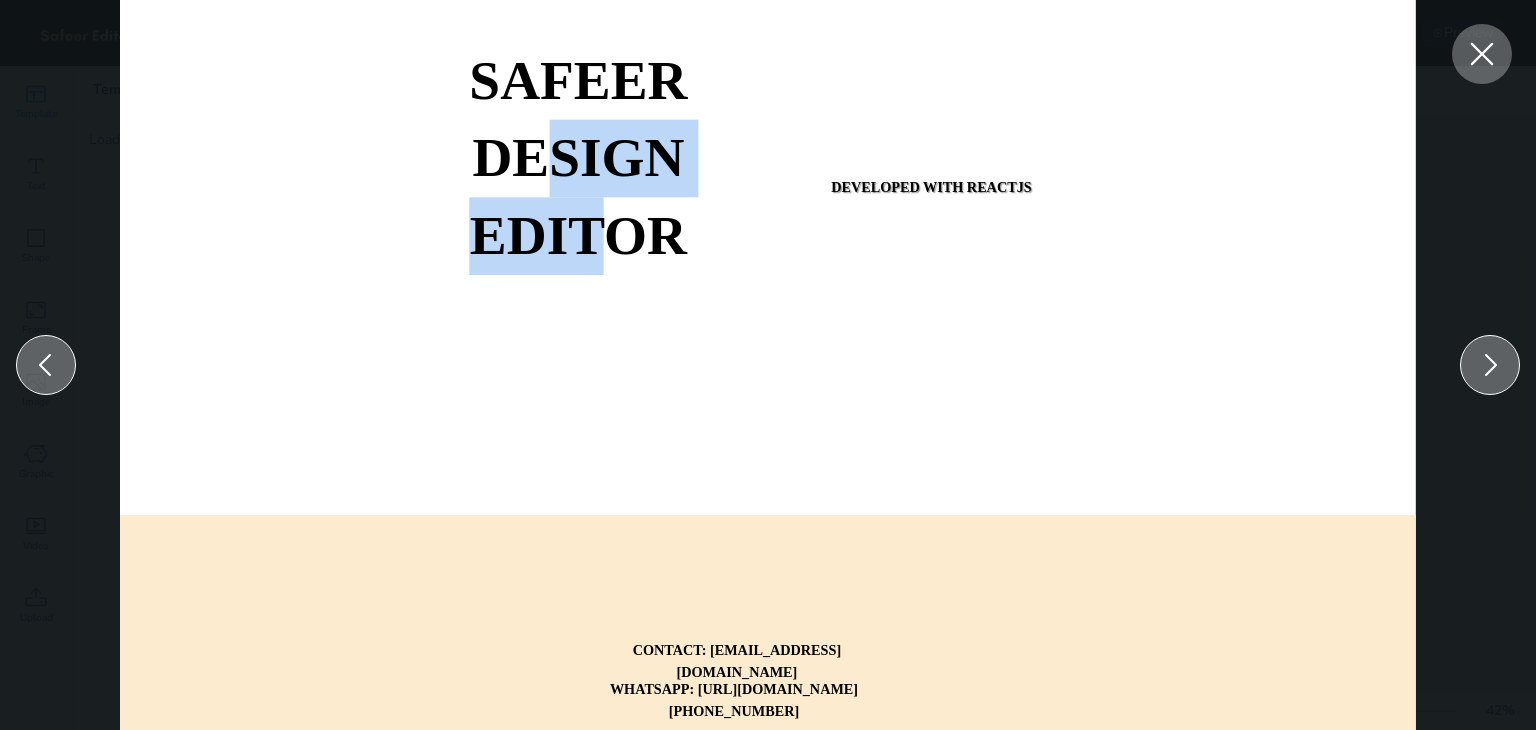 drag, startPoint x: 549, startPoint y: 192, endPoint x: 610, endPoint y: 262, distance: 92.84934 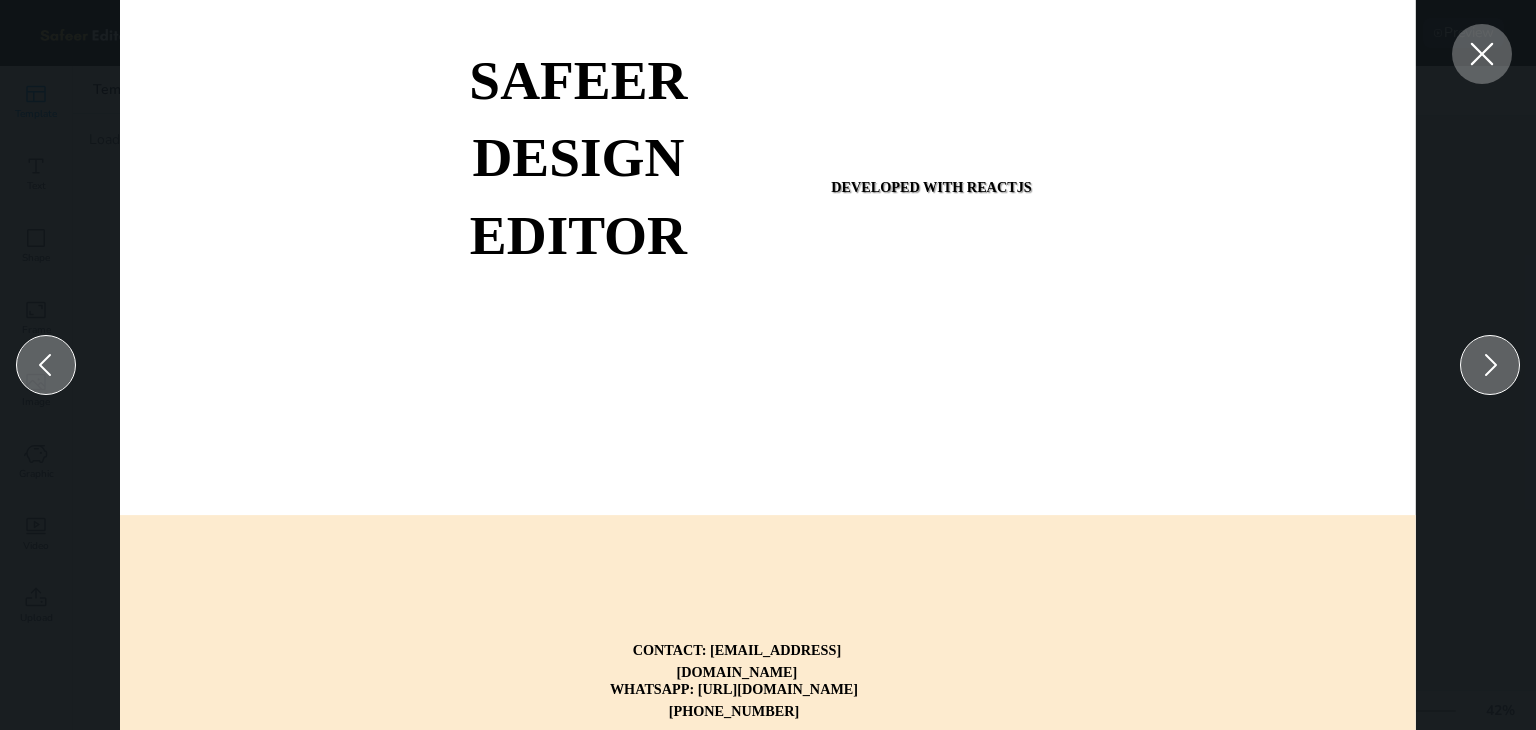 drag, startPoint x: 530, startPoint y: 131, endPoint x: 502, endPoint y: 82, distance: 56.435802 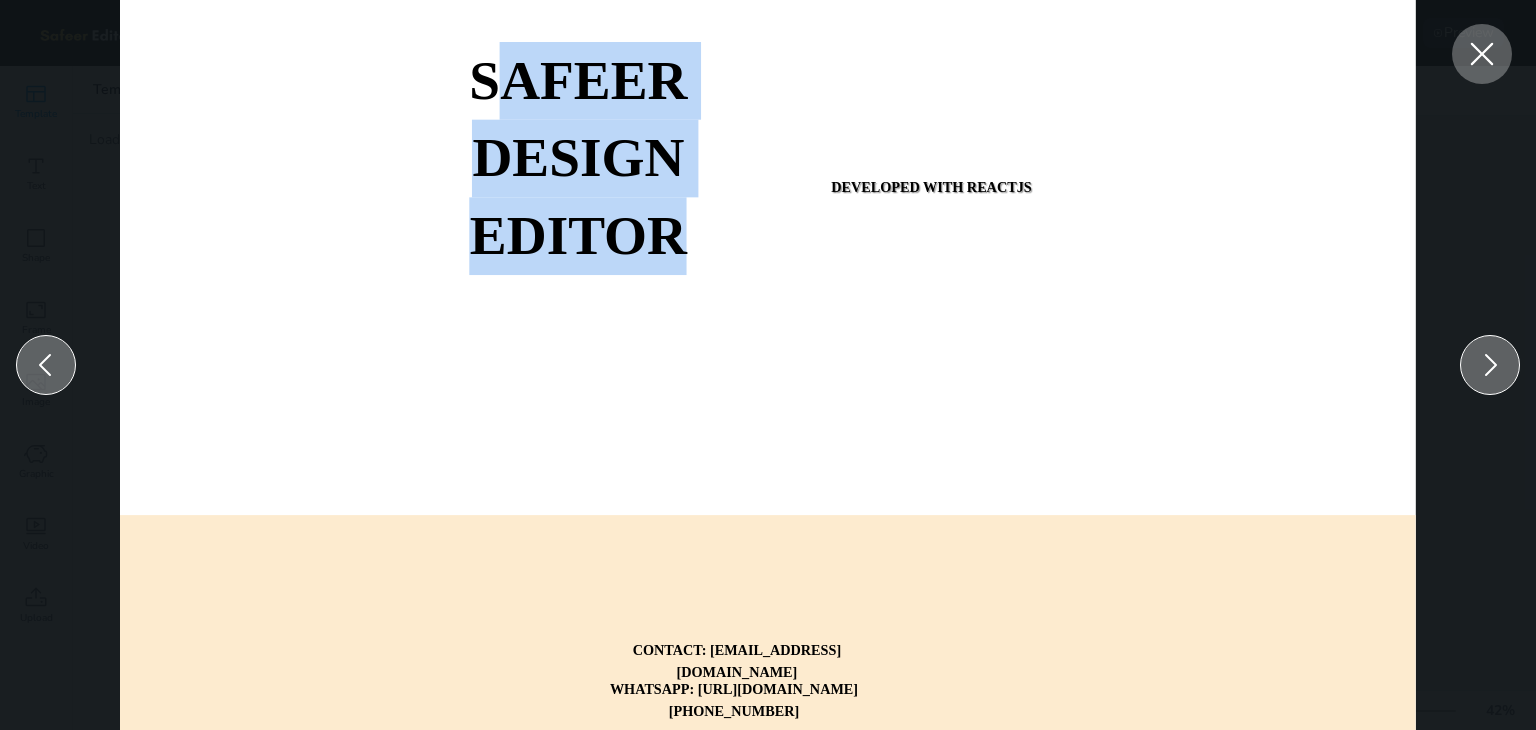 drag, startPoint x: 502, startPoint y: 82, endPoint x: 698, endPoint y: 240, distance: 251.75385 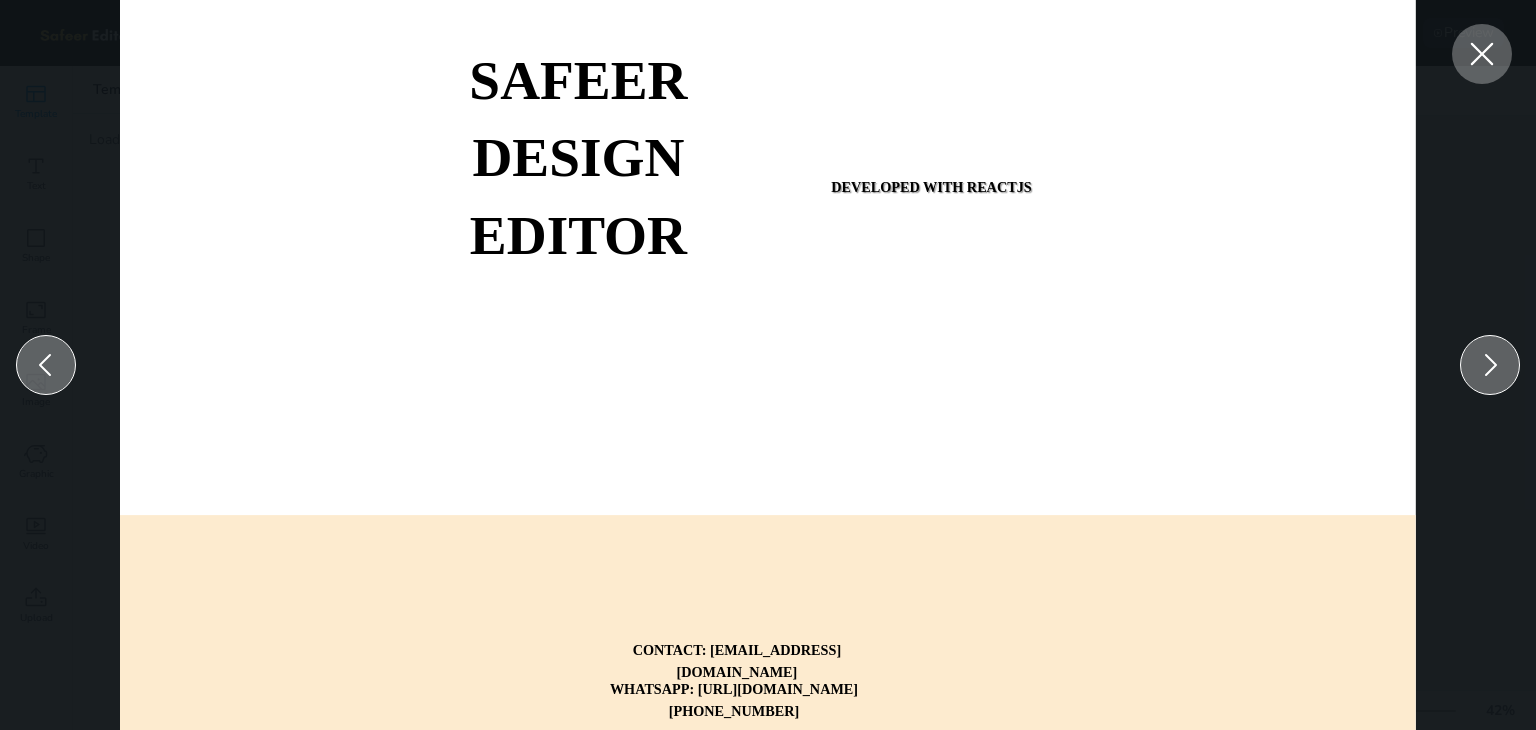 click 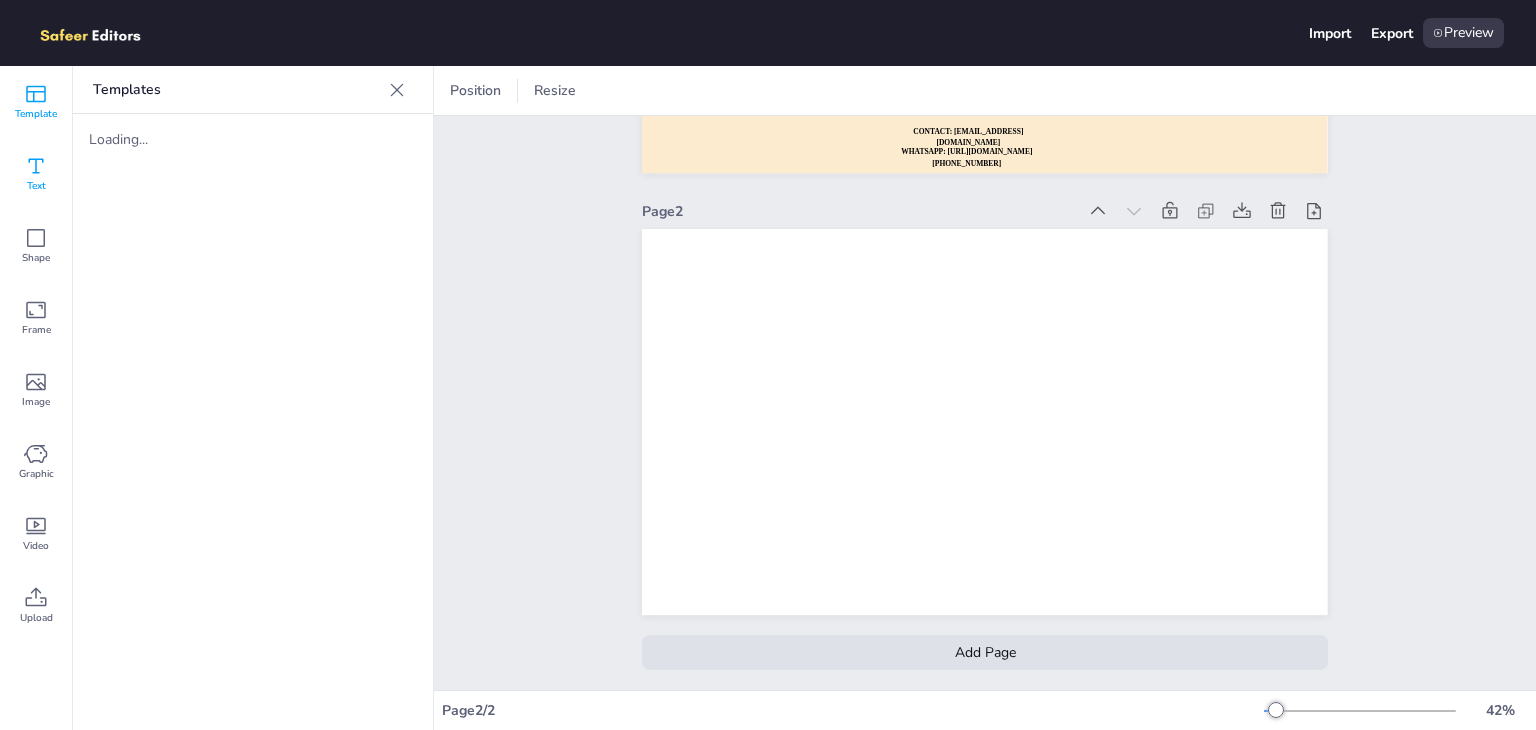 click on "Text" at bounding box center (36, 174) 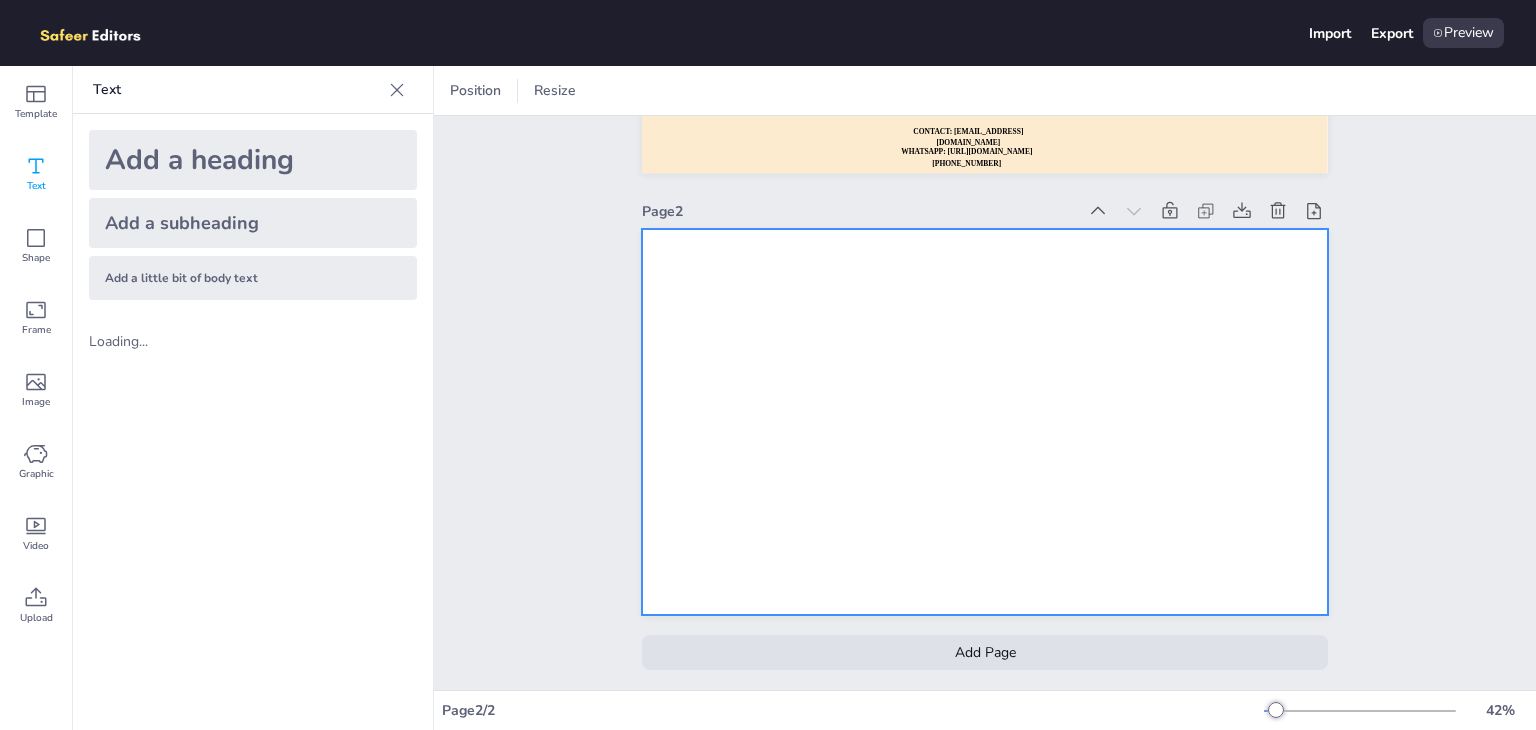 drag, startPoint x: 261, startPoint y: 161, endPoint x: 745, endPoint y: 273, distance: 496.7897 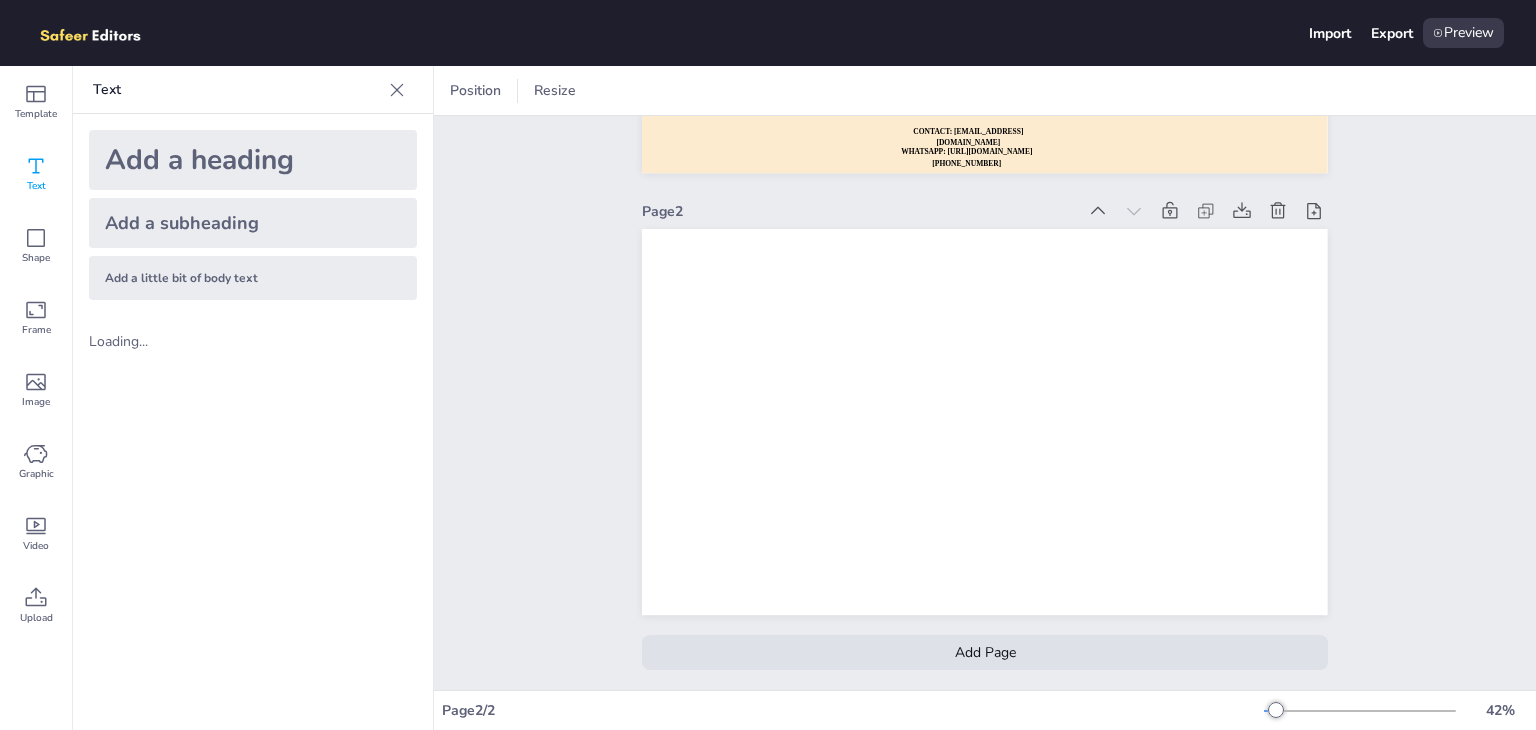 click on "Add a heading" at bounding box center (253, 160) 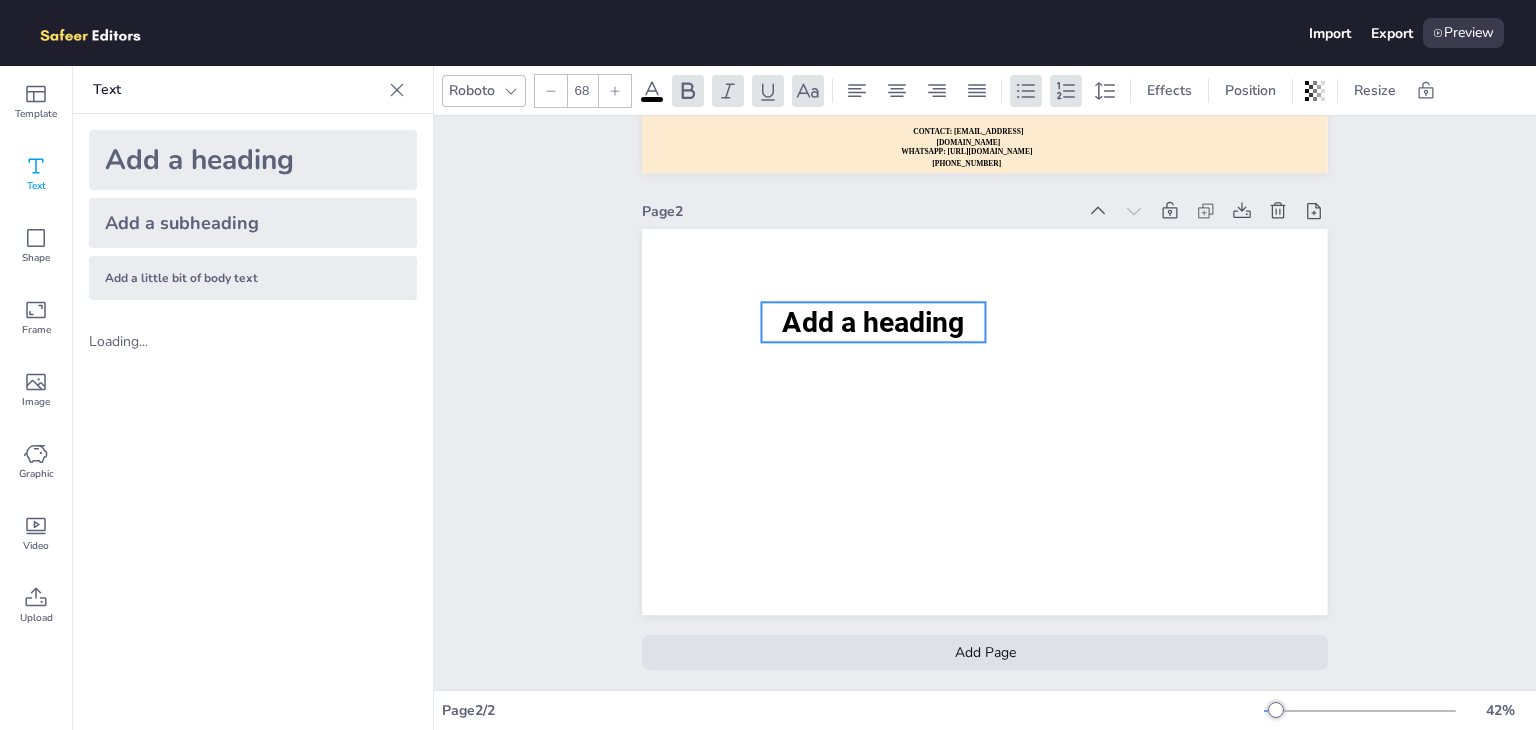 drag, startPoint x: 1010, startPoint y: 350, endPoint x: 877, endPoint y: 297, distance: 143.17122 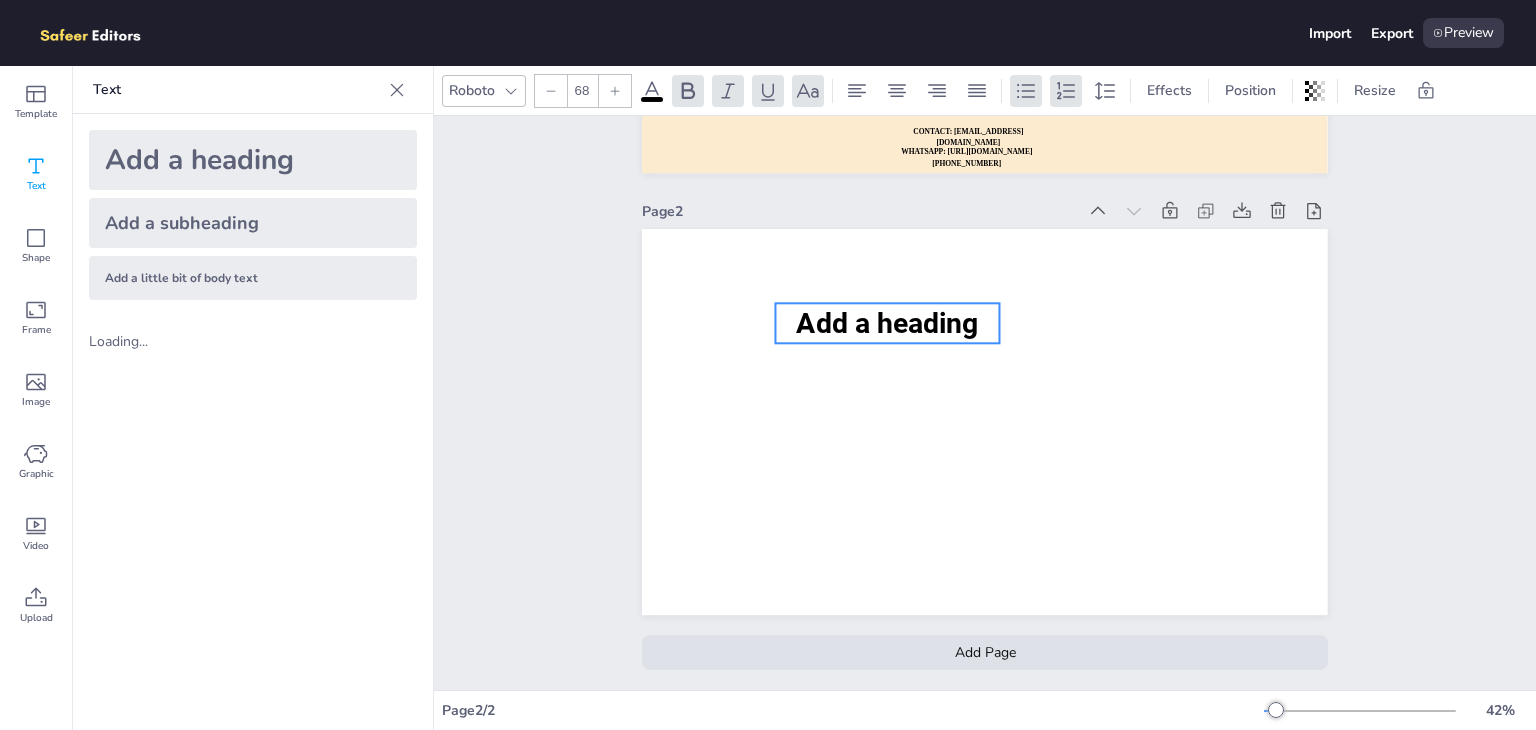 drag, startPoint x: 848, startPoint y: 302, endPoint x: 670, endPoint y: 197, distance: 206.66156 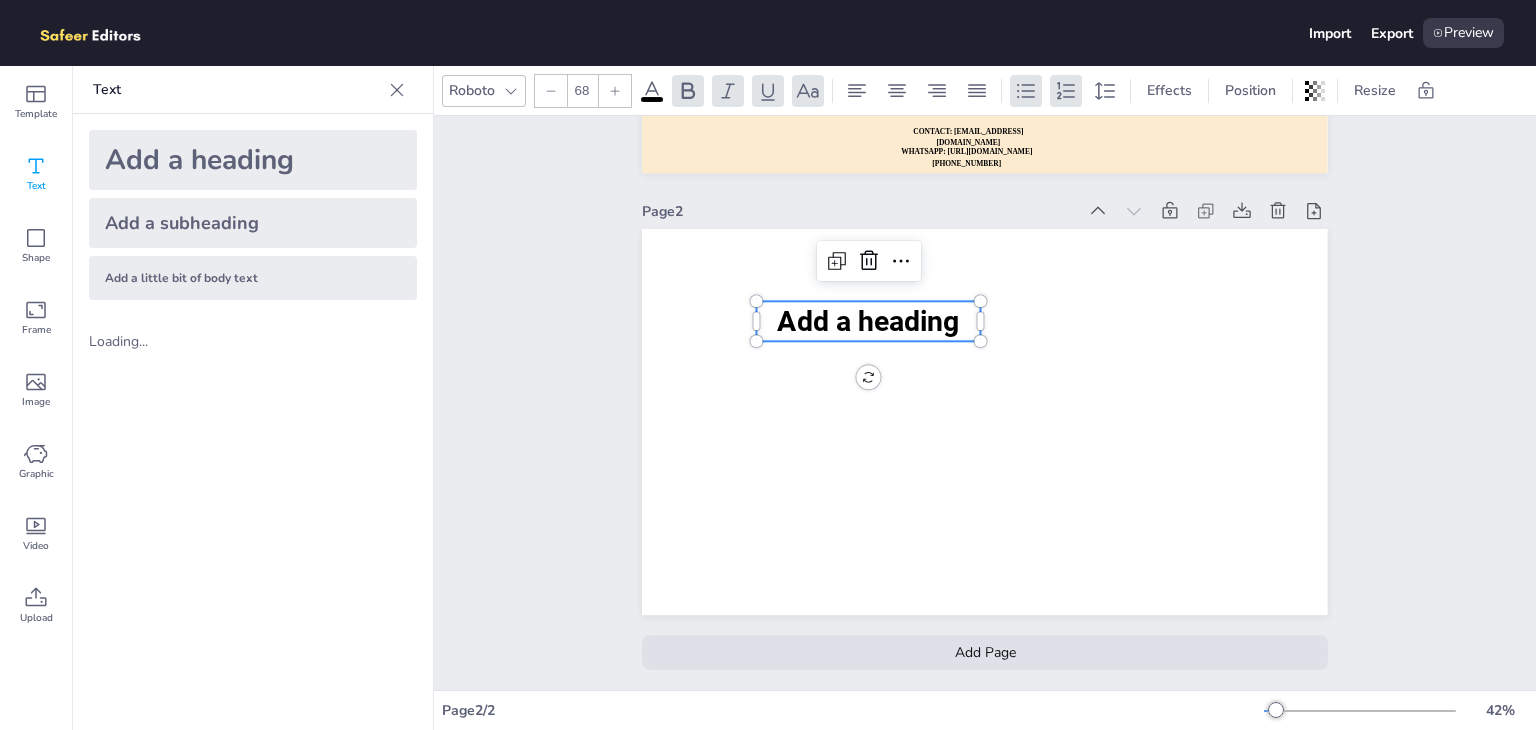 click on "Roboto" at bounding box center (472, 90) 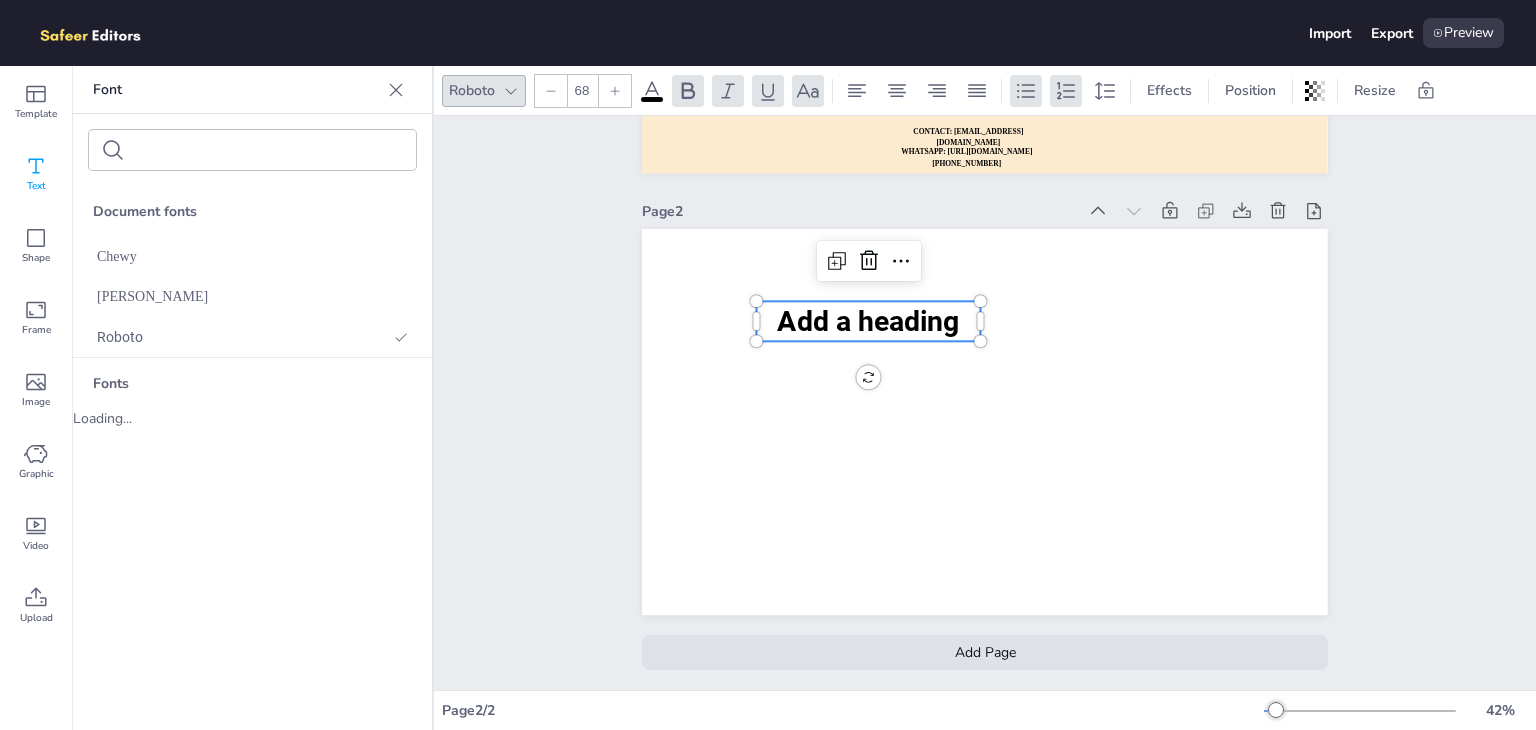 click on "Roboto" at bounding box center [472, 90] 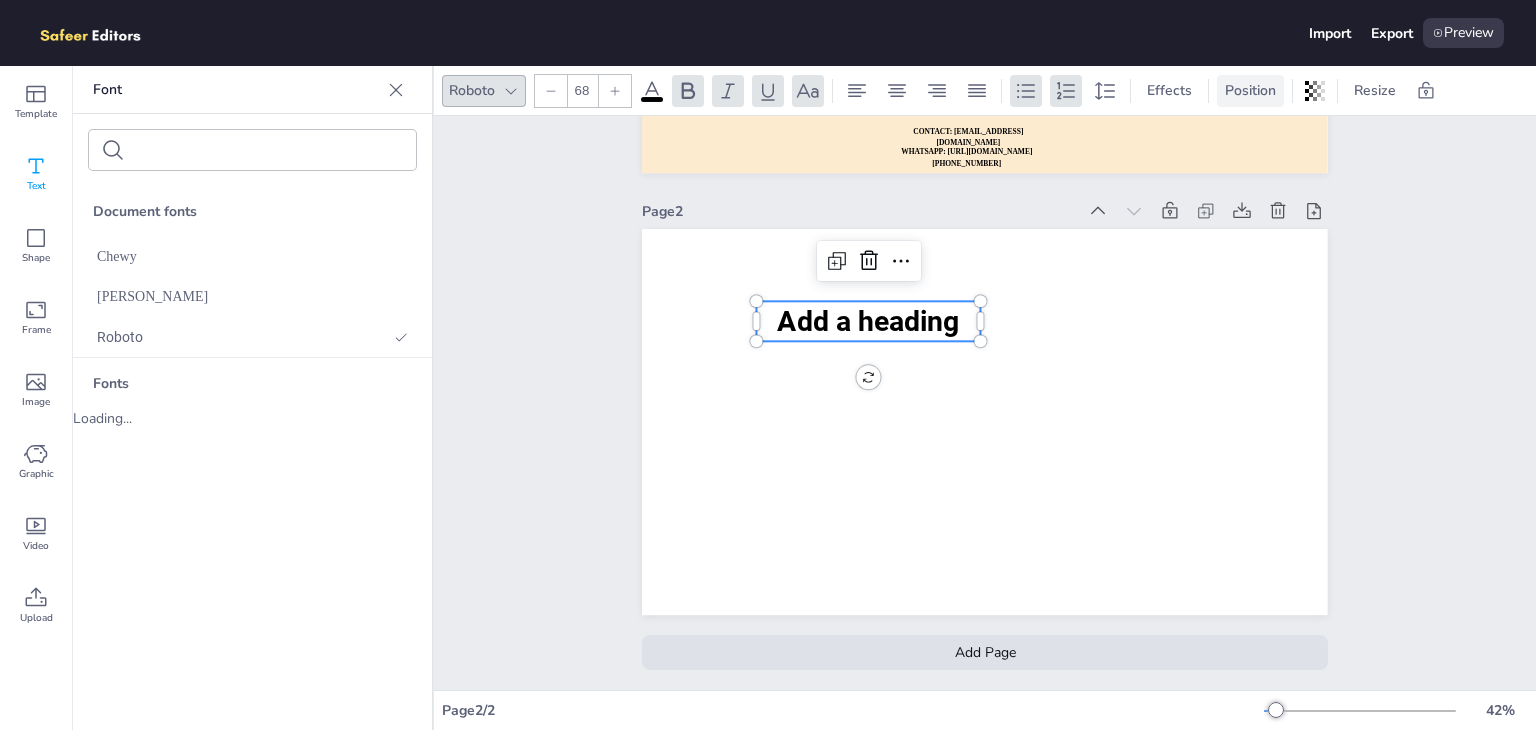 click on "Position" at bounding box center [1250, 90] 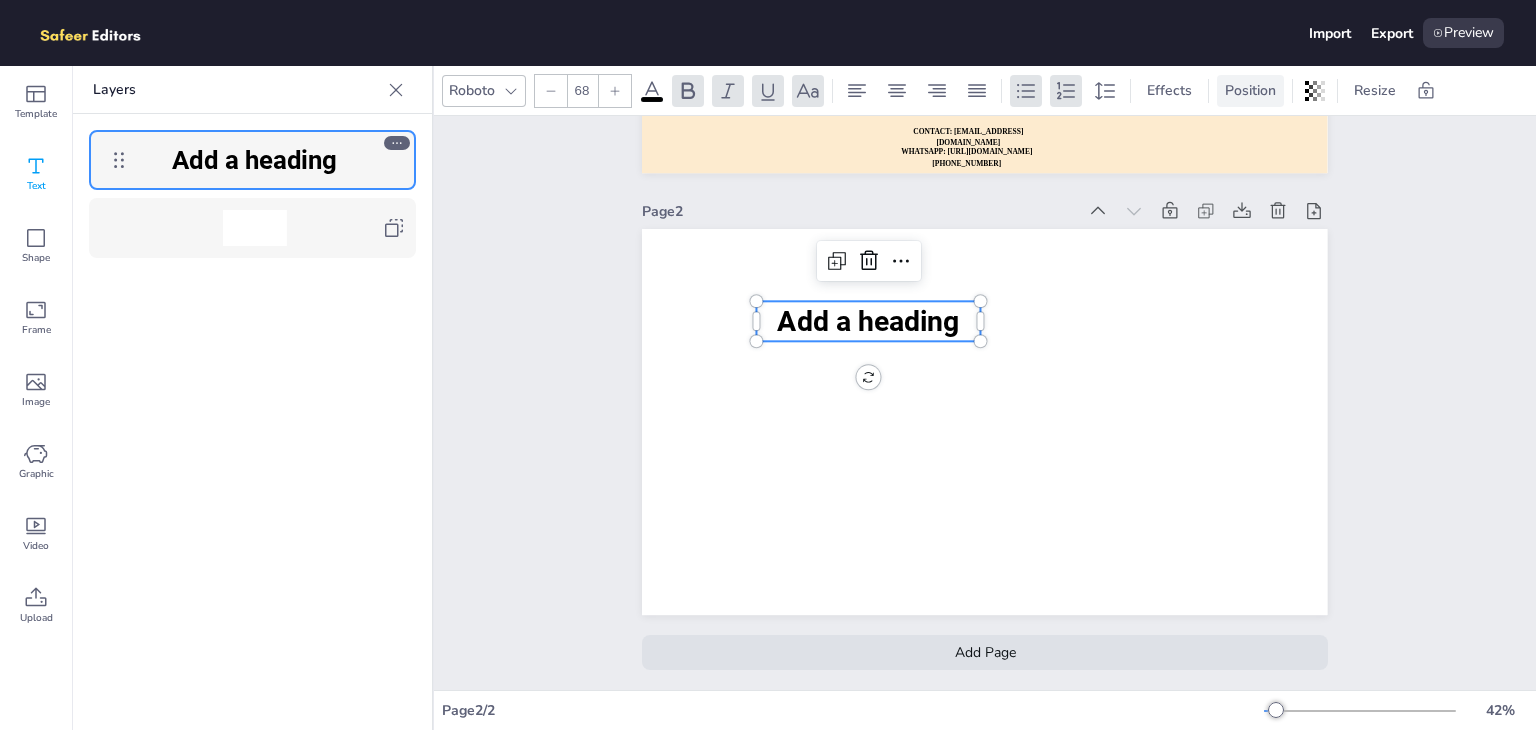 click on "Position" at bounding box center (1250, 90) 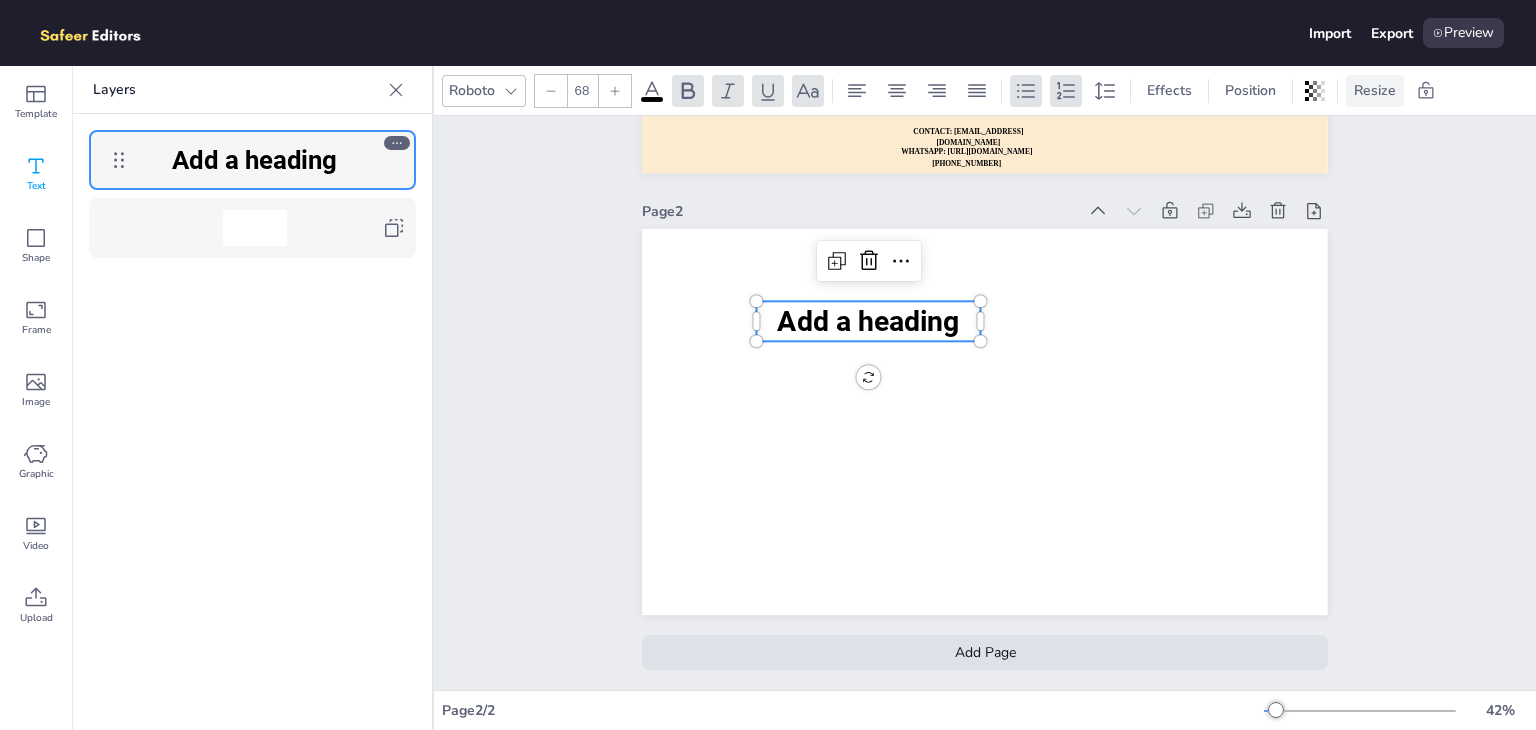 click on "Resize" at bounding box center [1375, 90] 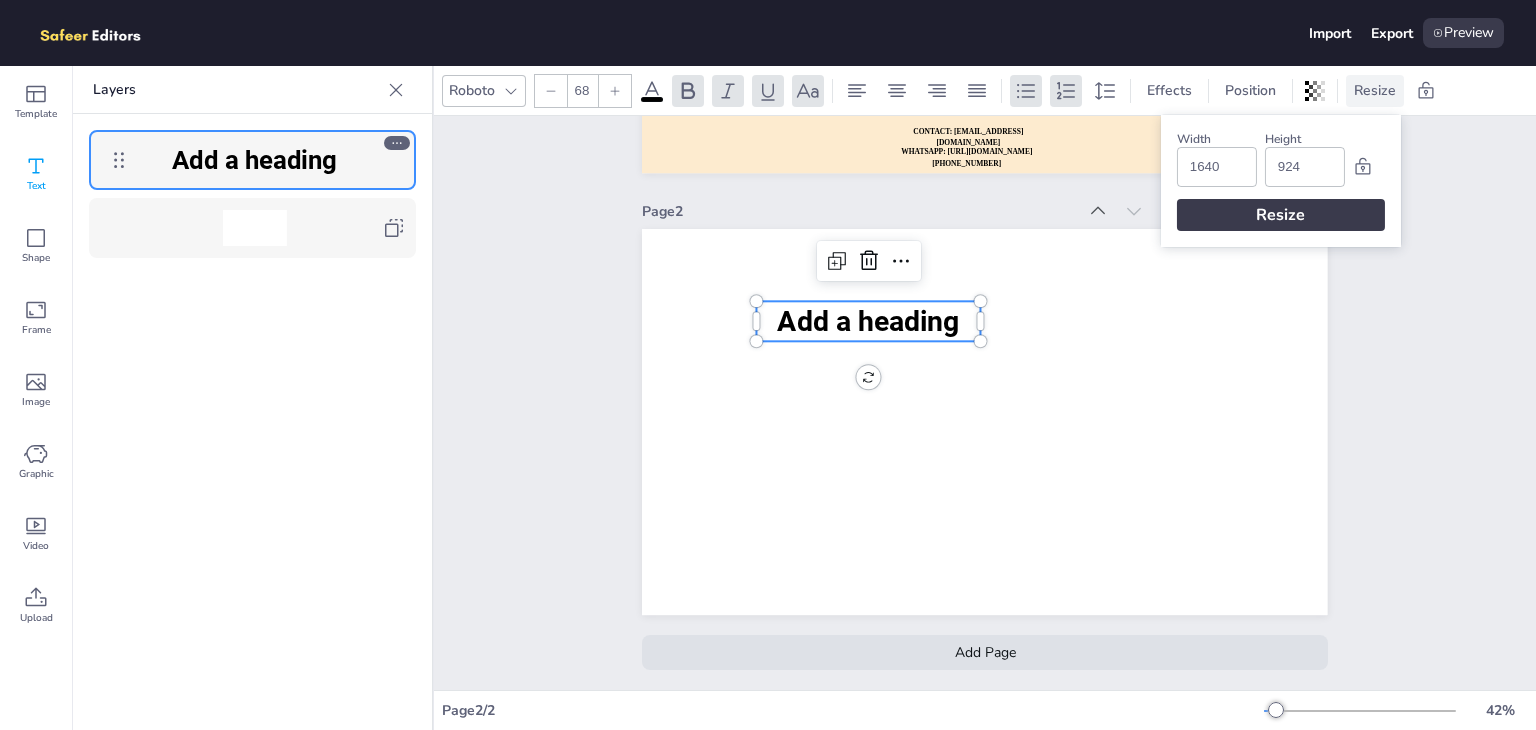 click on "Resize" at bounding box center (1375, 90) 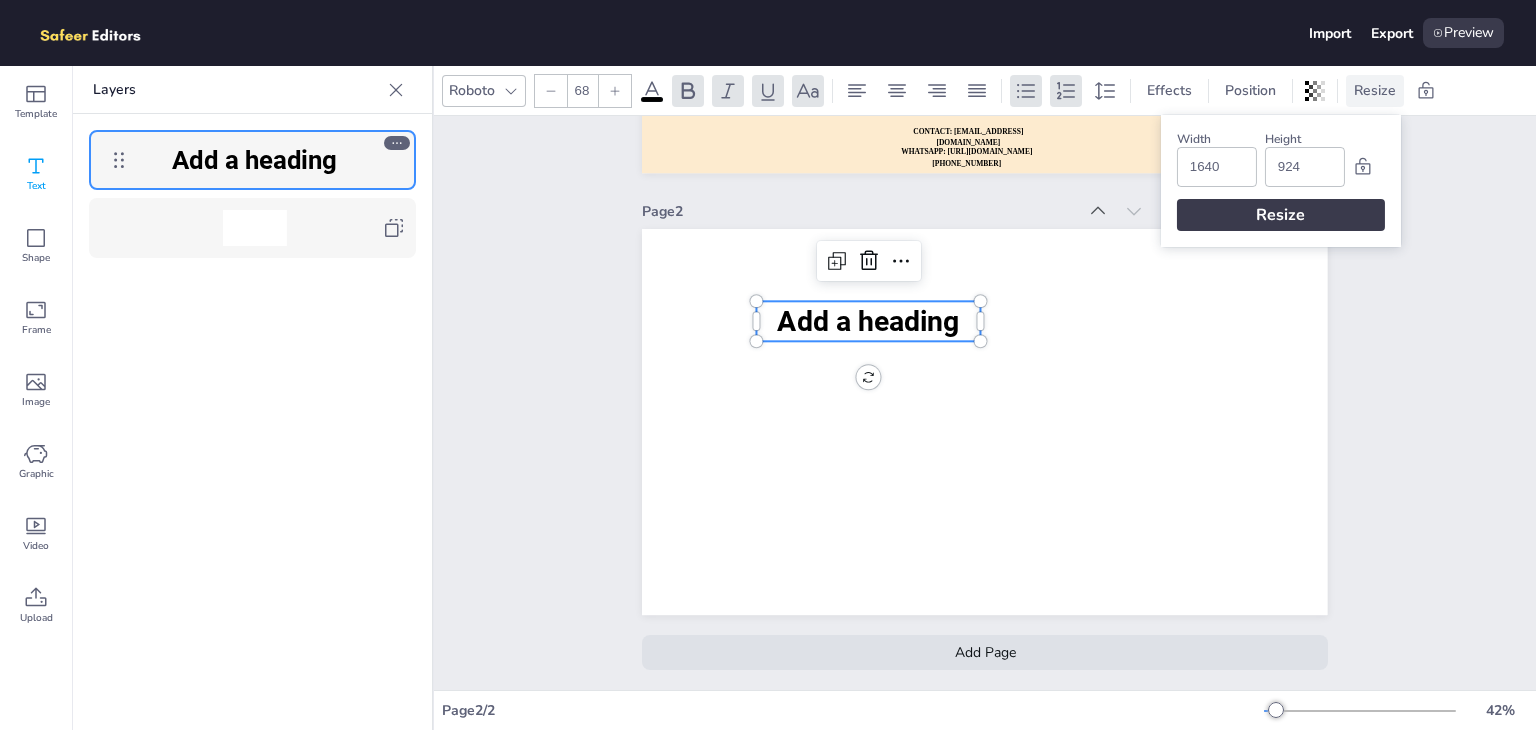 click on "Resize" at bounding box center (1375, 90) 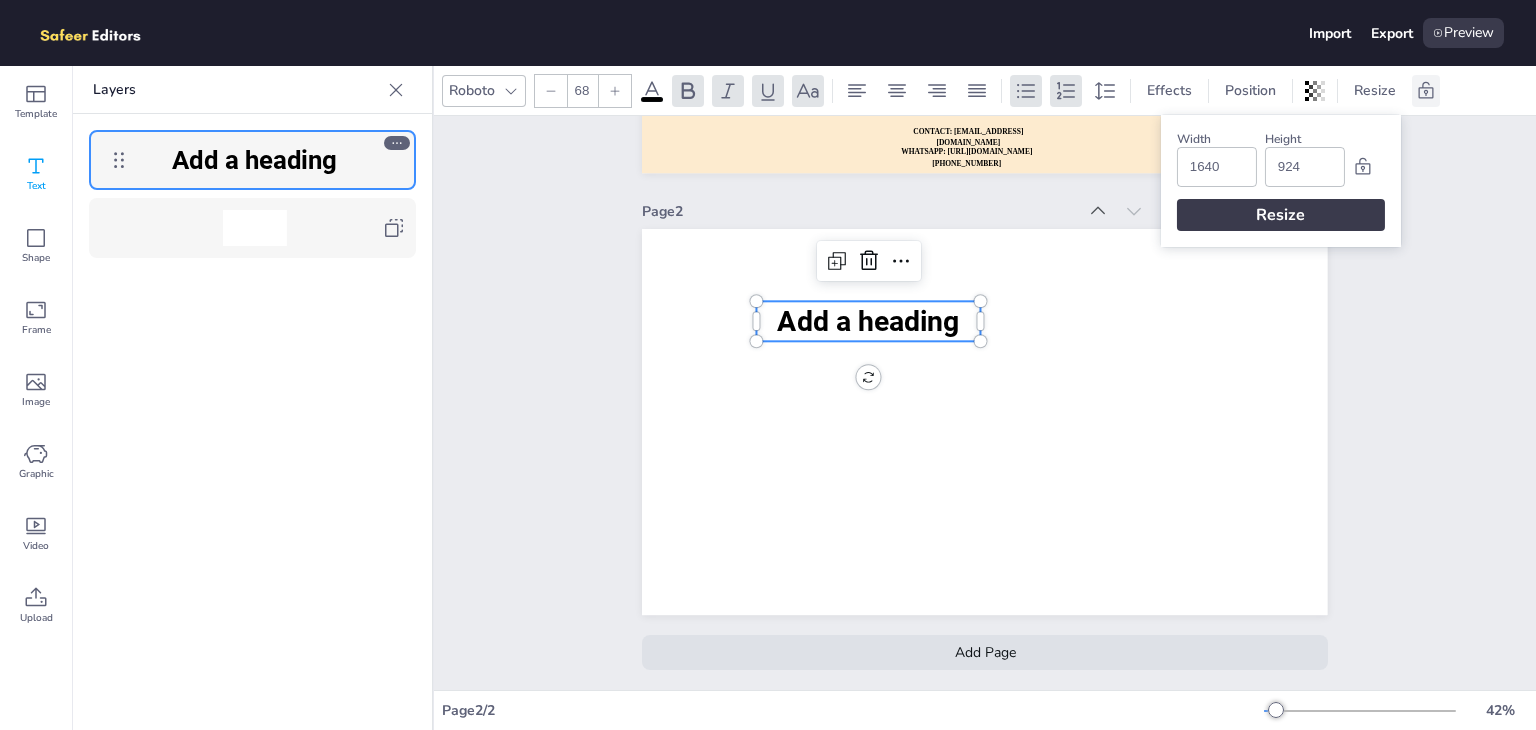 click 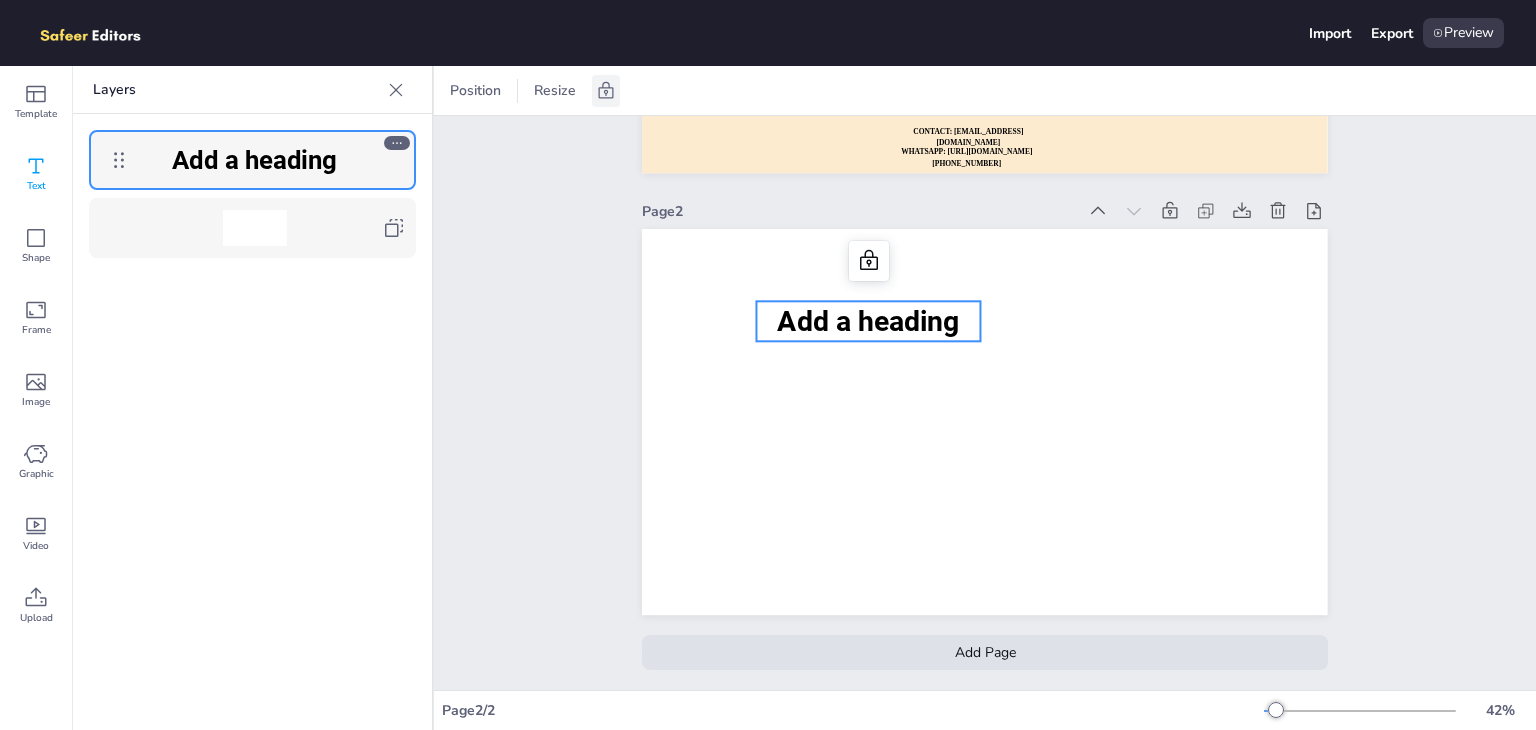 click 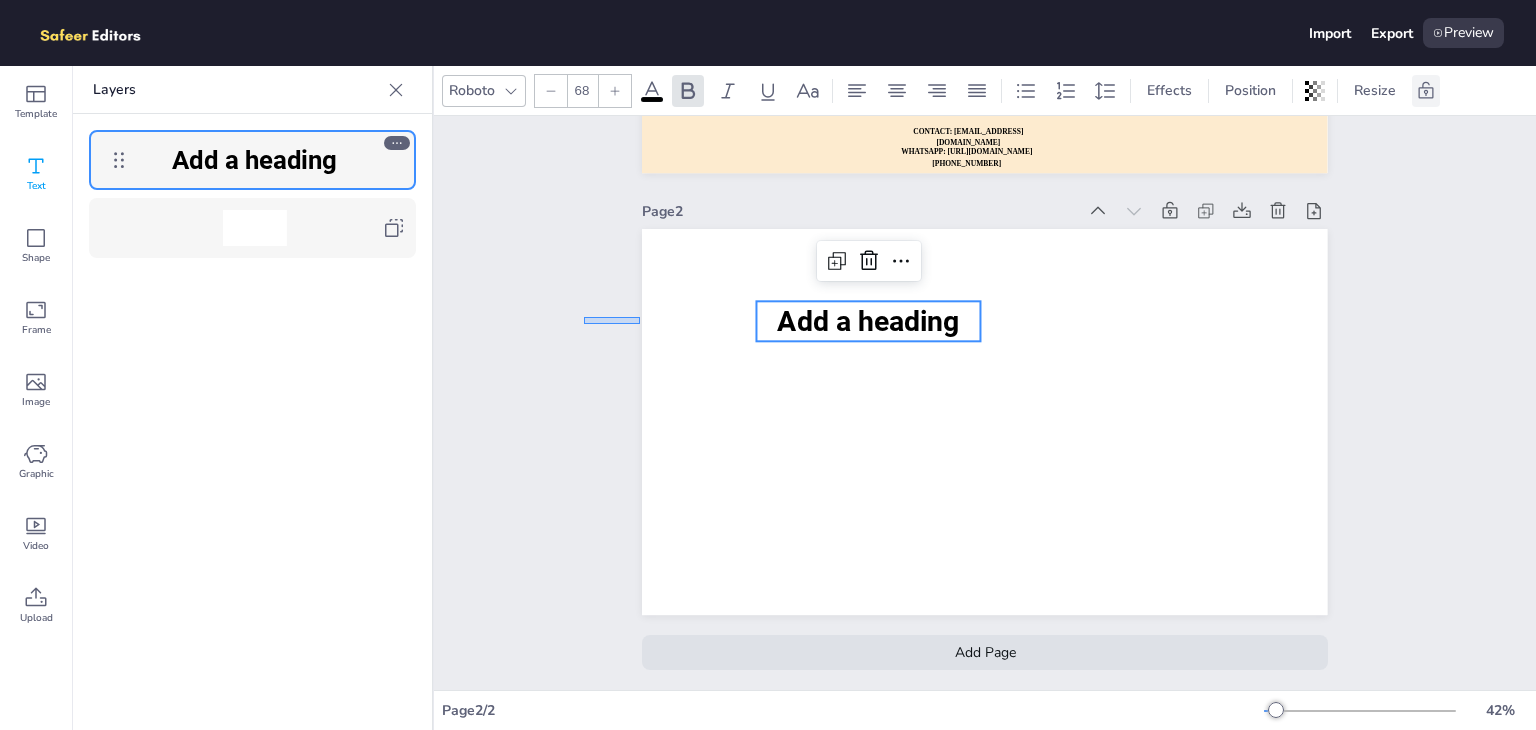 drag, startPoint x: 619, startPoint y: 302, endPoint x: 551, endPoint y: 317, distance: 69.63476 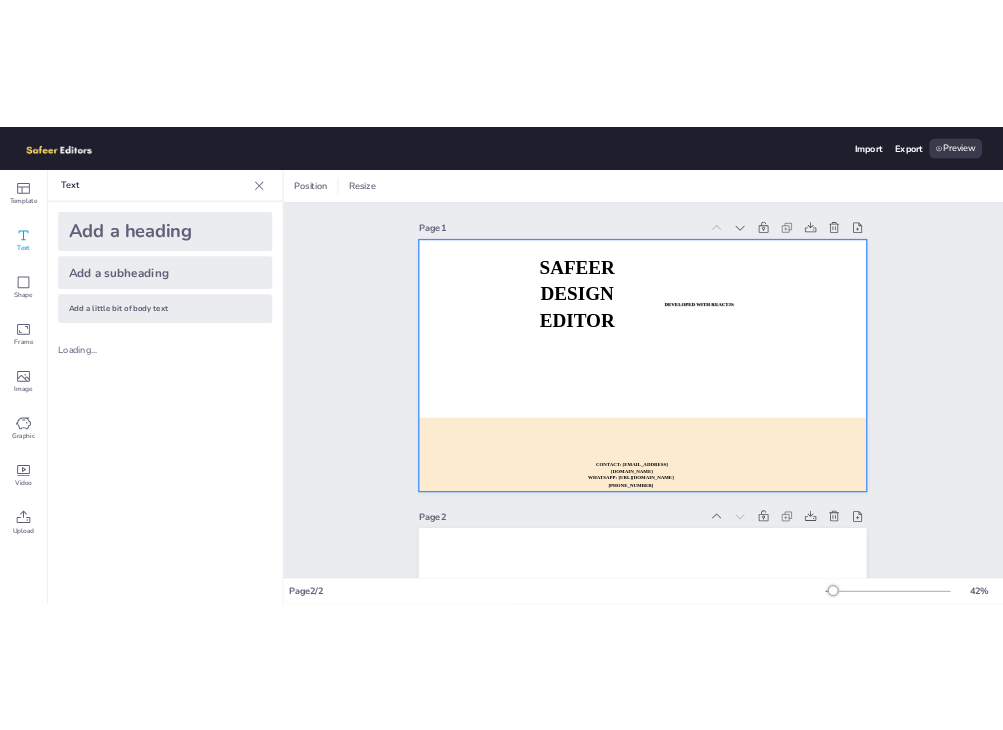 scroll, scrollTop: 0, scrollLeft: 0, axis: both 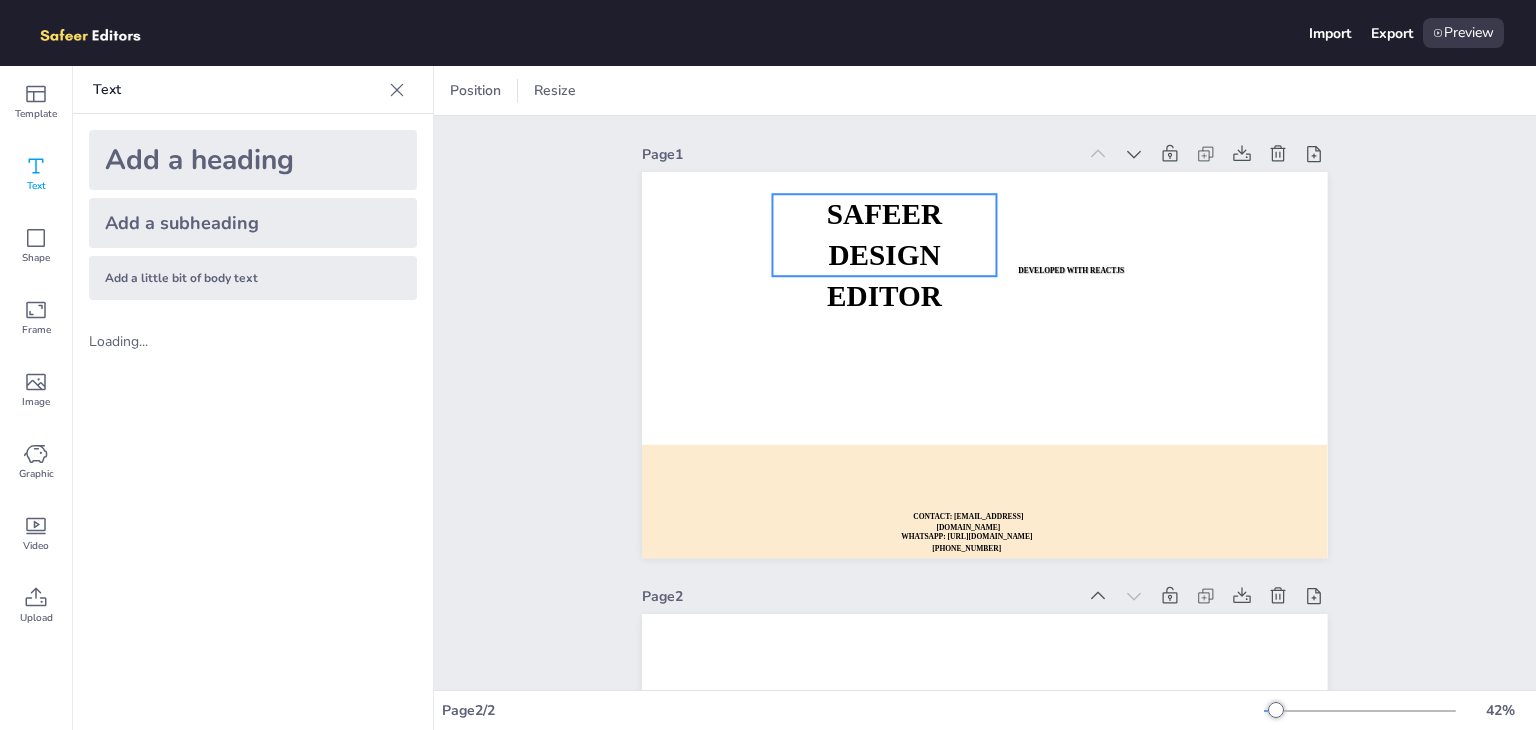 click on "DESIGN EDITOR" at bounding box center (884, 275) 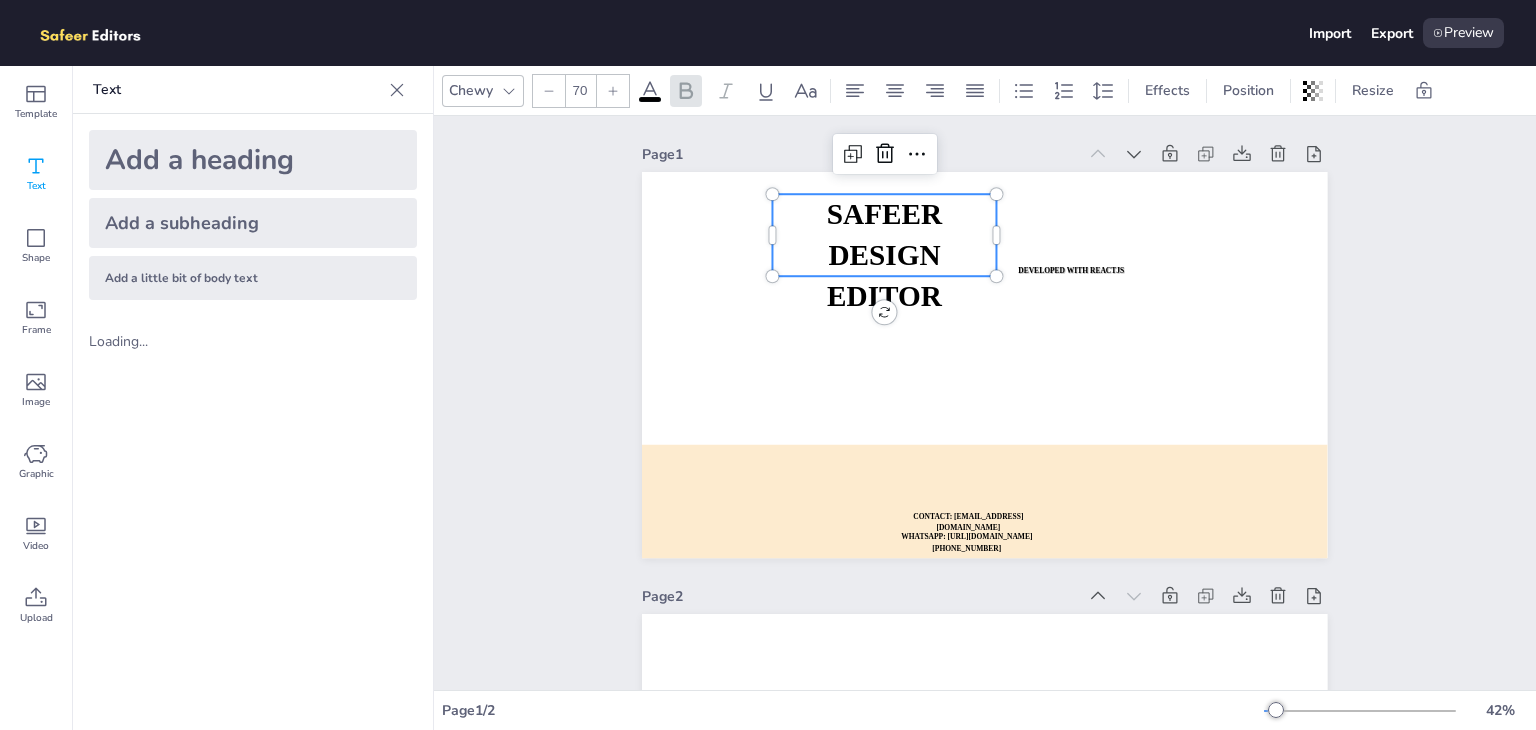 click on "DESIGN EDITOR" at bounding box center [884, 275] 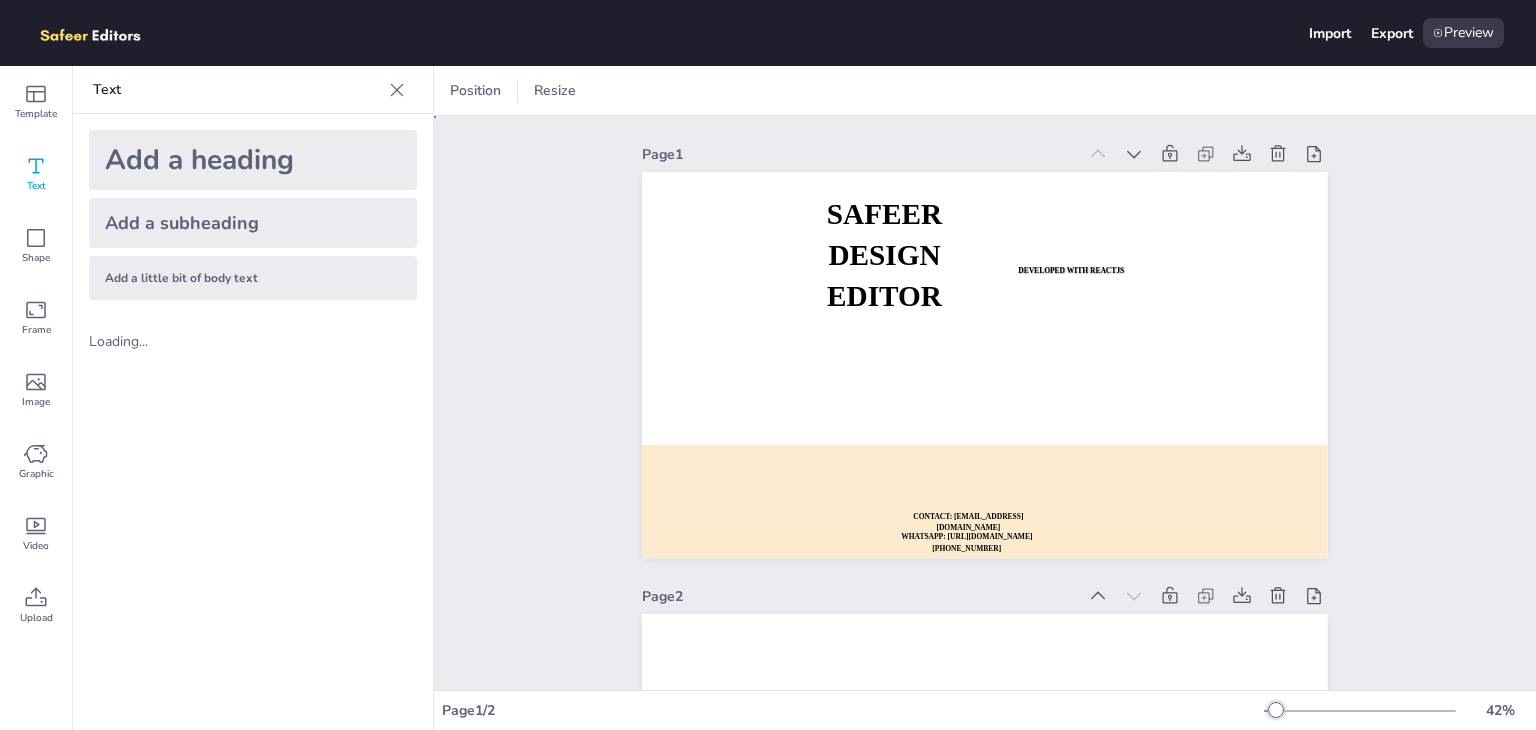 click on "DESIGN EDITOR" at bounding box center (884, 275) 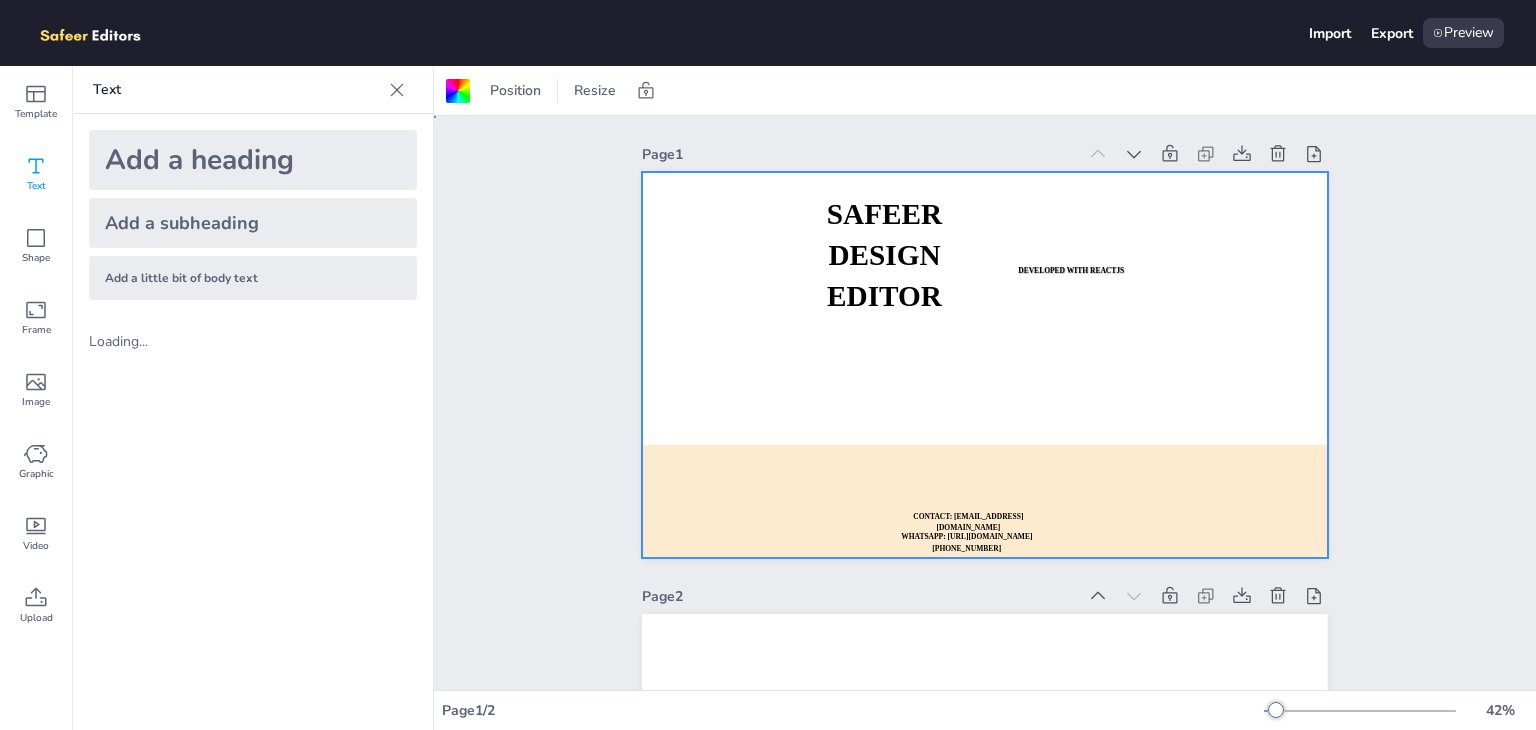 click on "Page  1 SAFEER DESIGN EDITOR DEVELOPED WITH REACTJS WHATSAPP: [URL][DOMAIN_NAME][PHONE_NUMBER] CONTACT: [EMAIL_ADDRESS][DOMAIN_NAME] Page  2 Add a heading Add Page" at bounding box center (984, 595) 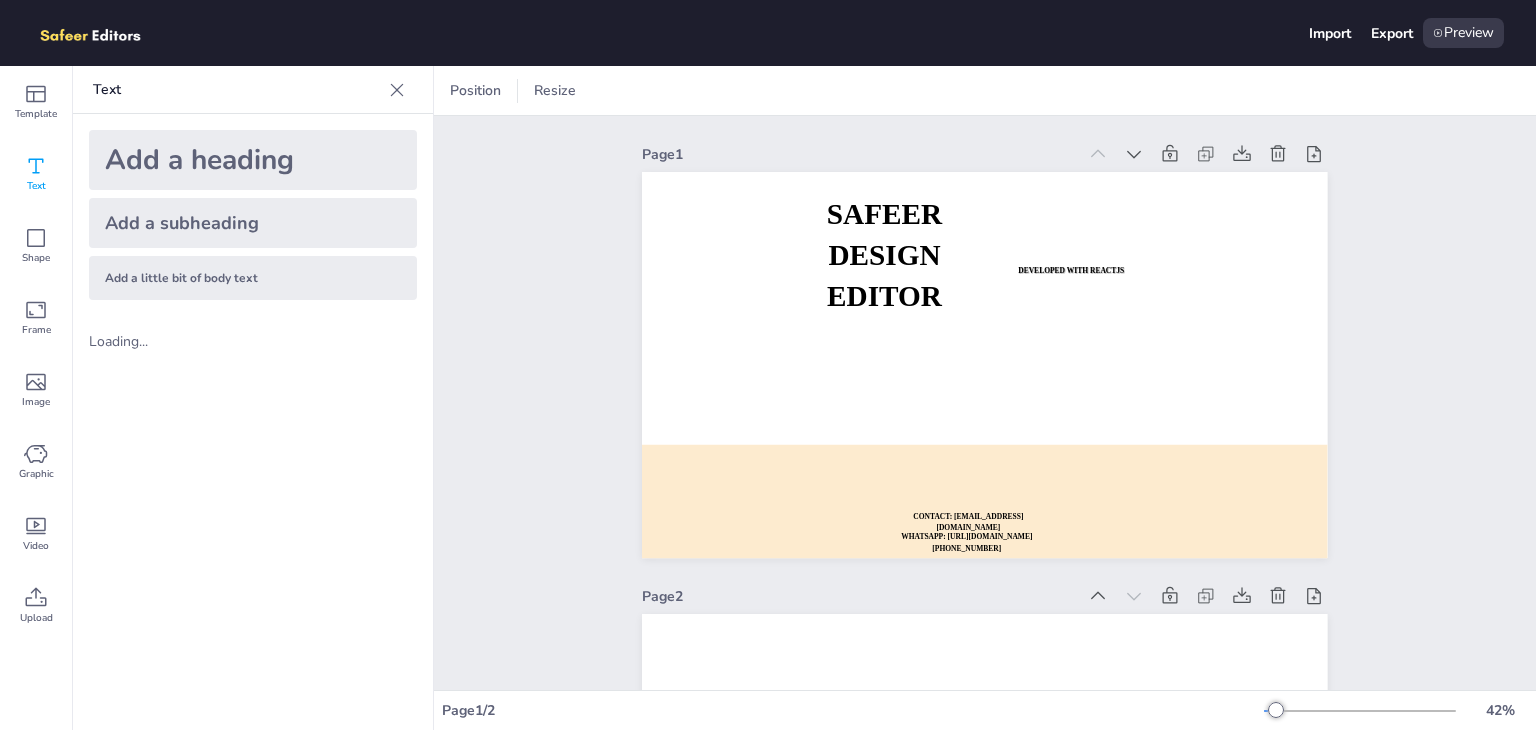 click on "Page  1 SAFEER DESIGN EDITOR DEVELOPED WITH REACTJS WHATSAPP: [URL][DOMAIN_NAME][PHONE_NUMBER] CONTACT: [EMAIL_ADDRESS][DOMAIN_NAME] Page  2 Add a heading Add Page" at bounding box center (984, 595) 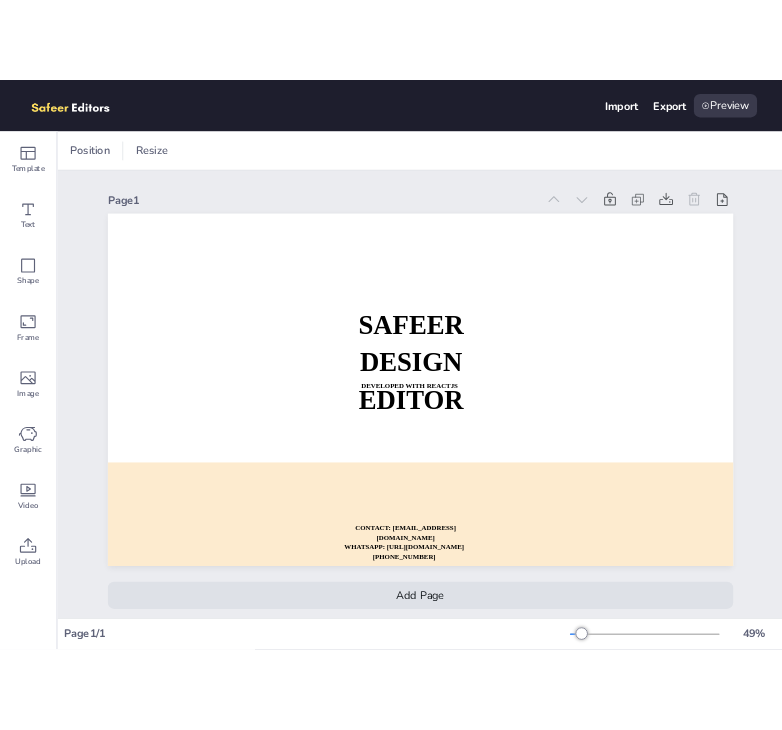 scroll, scrollTop: 0, scrollLeft: 0, axis: both 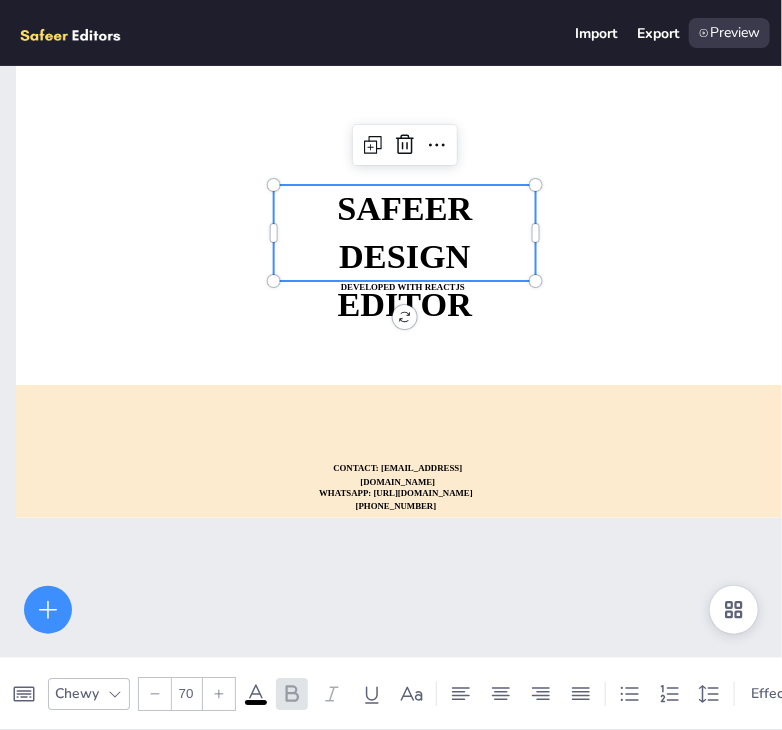 click on "SAFEER" at bounding box center [404, 208] 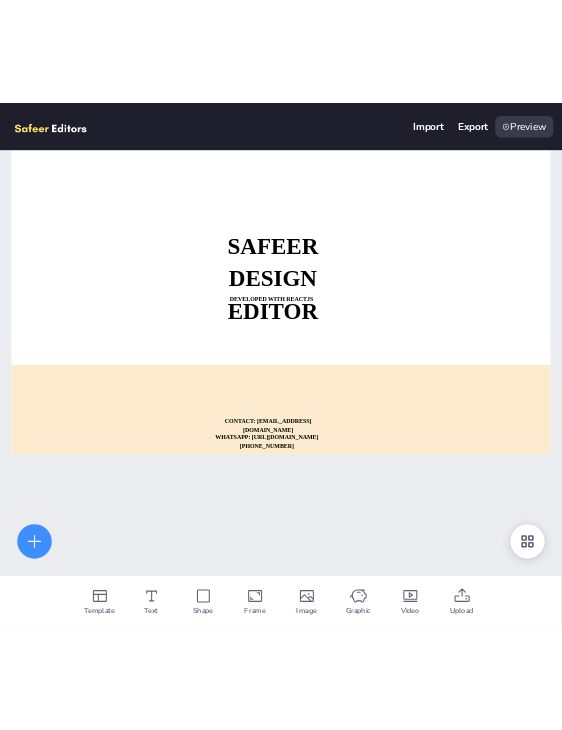 scroll, scrollTop: 0, scrollLeft: 0, axis: both 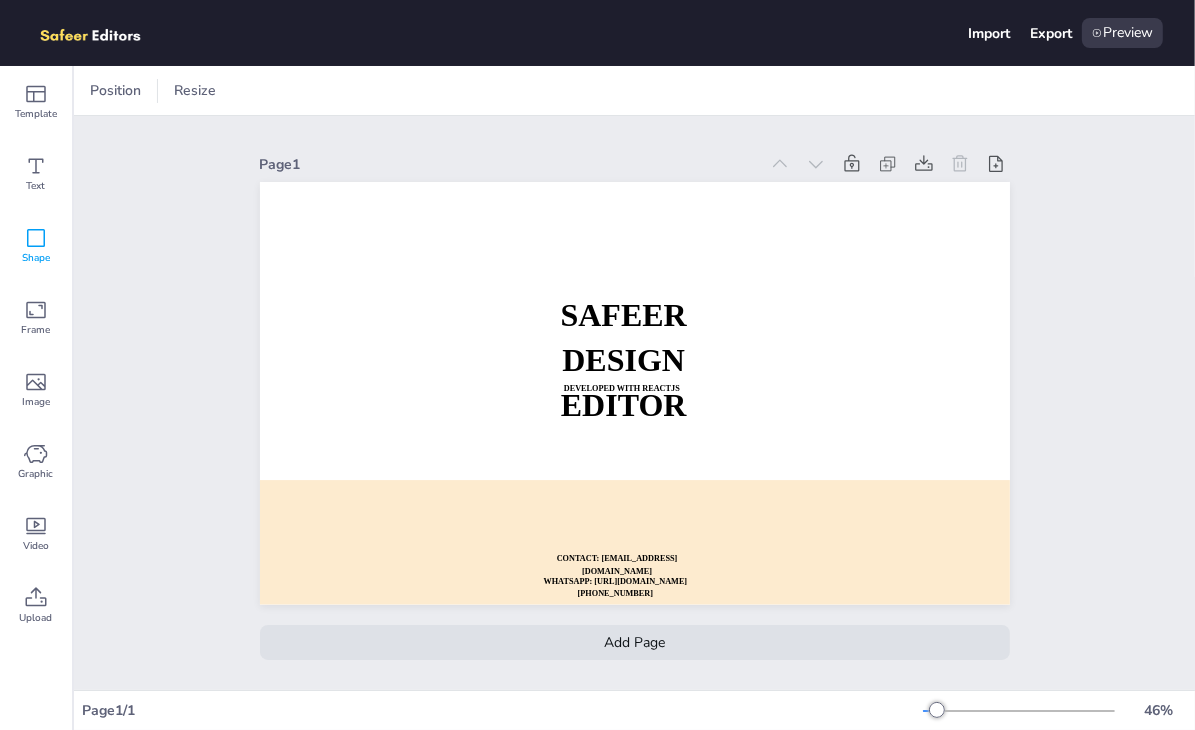 click on "Shape" at bounding box center [36, 246] 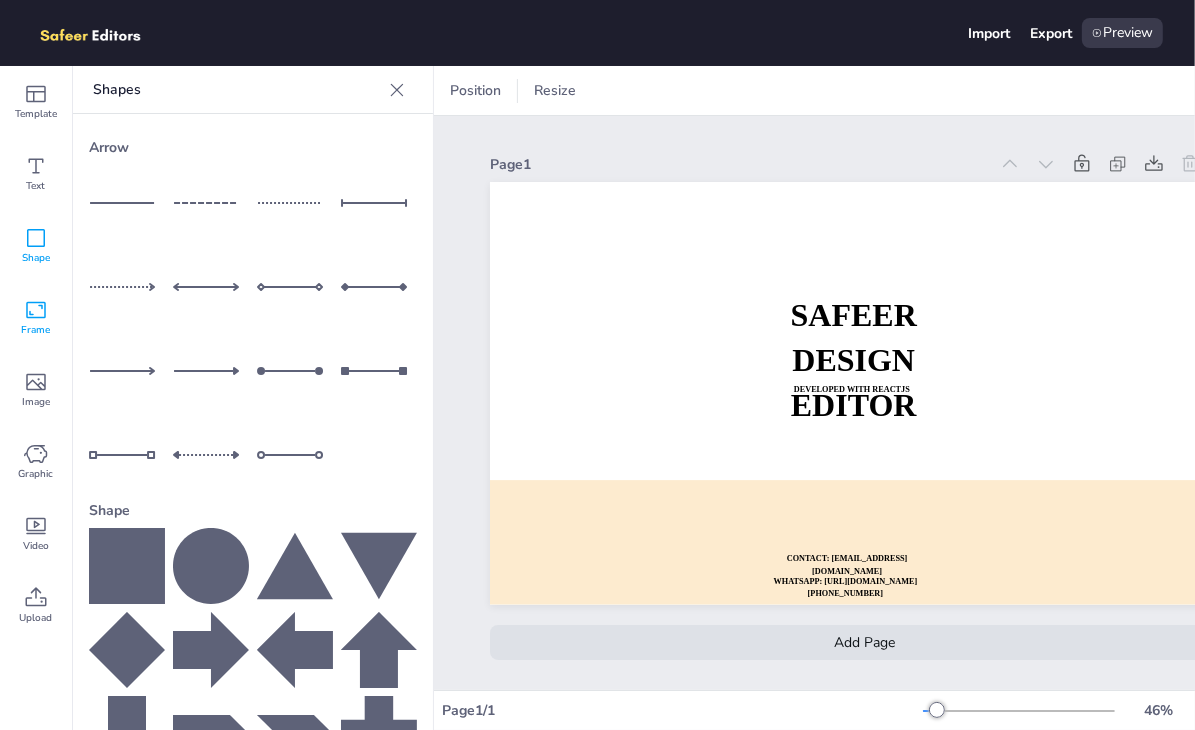 click 